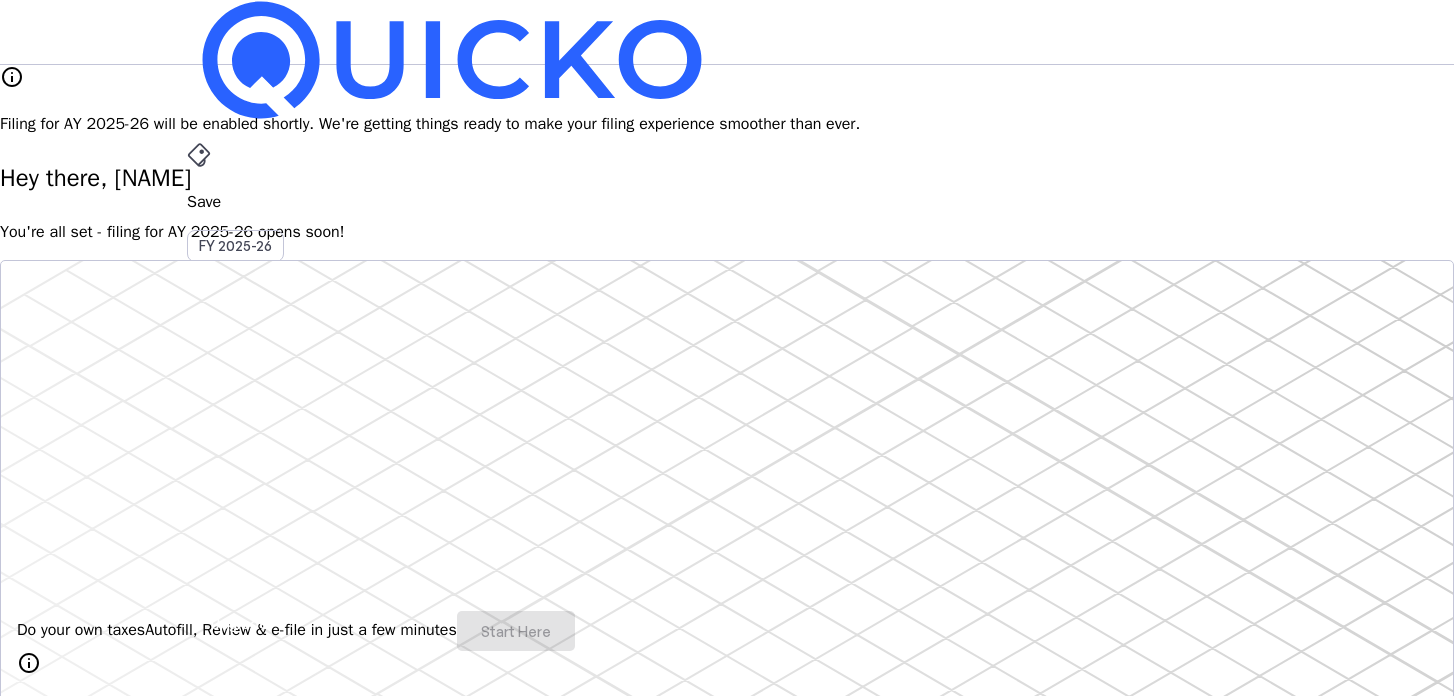 scroll, scrollTop: 0, scrollLeft: 0, axis: both 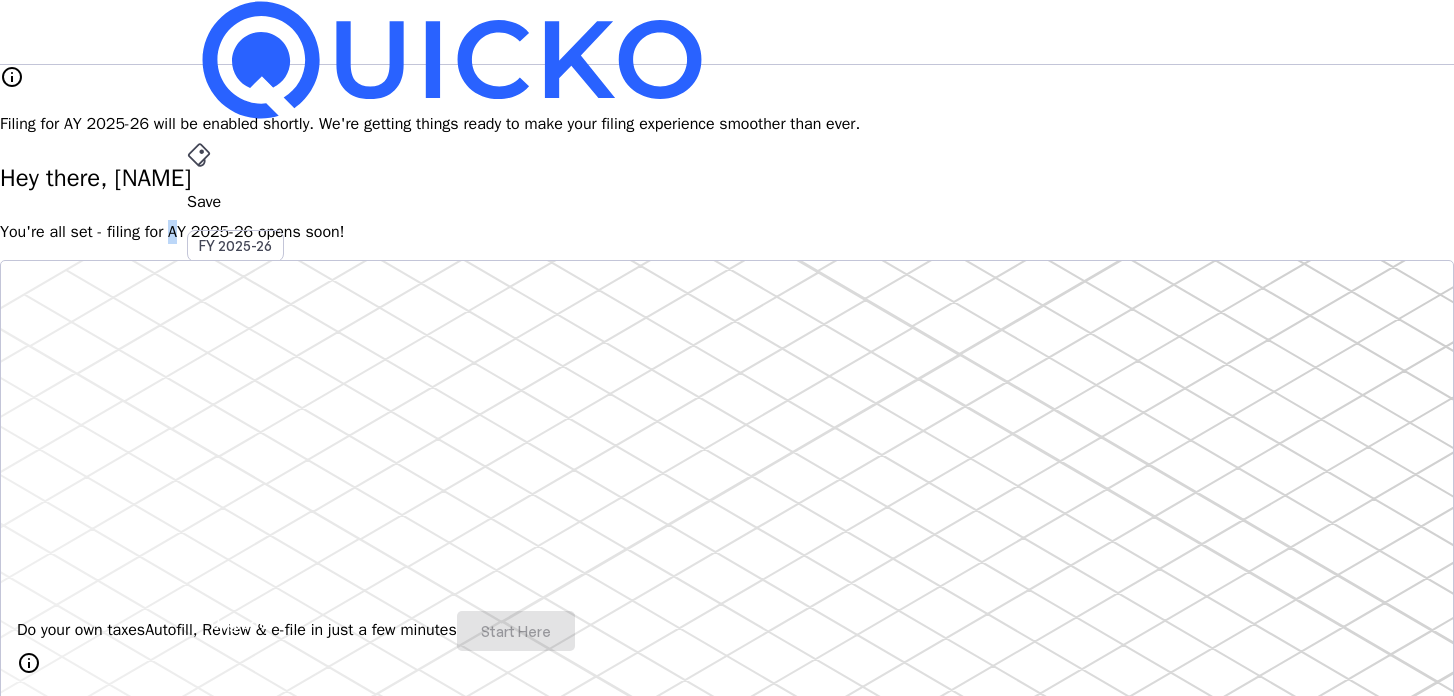click on "You're all set - filing for AY 2025-26 opens soon!" at bounding box center (727, 232) 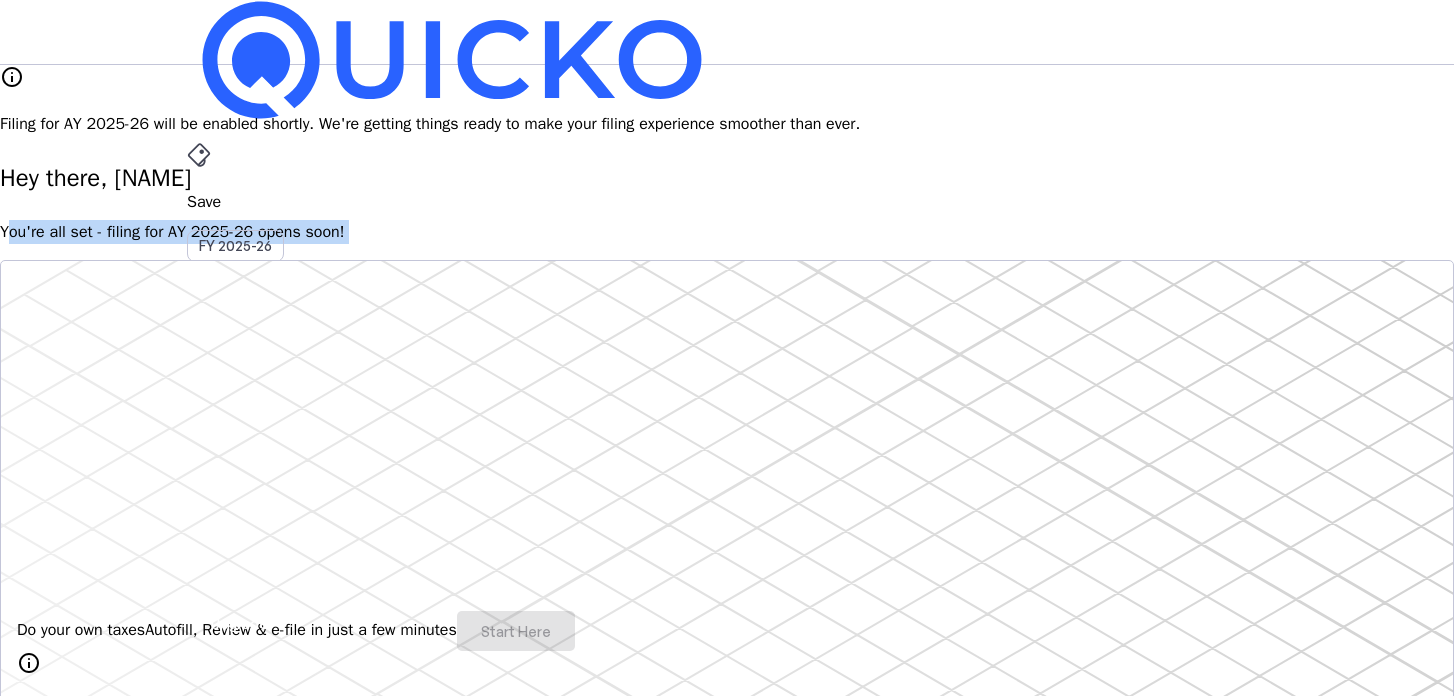 click on "You're all set - filing for AY 2025-26 opens soon!" at bounding box center [727, 232] 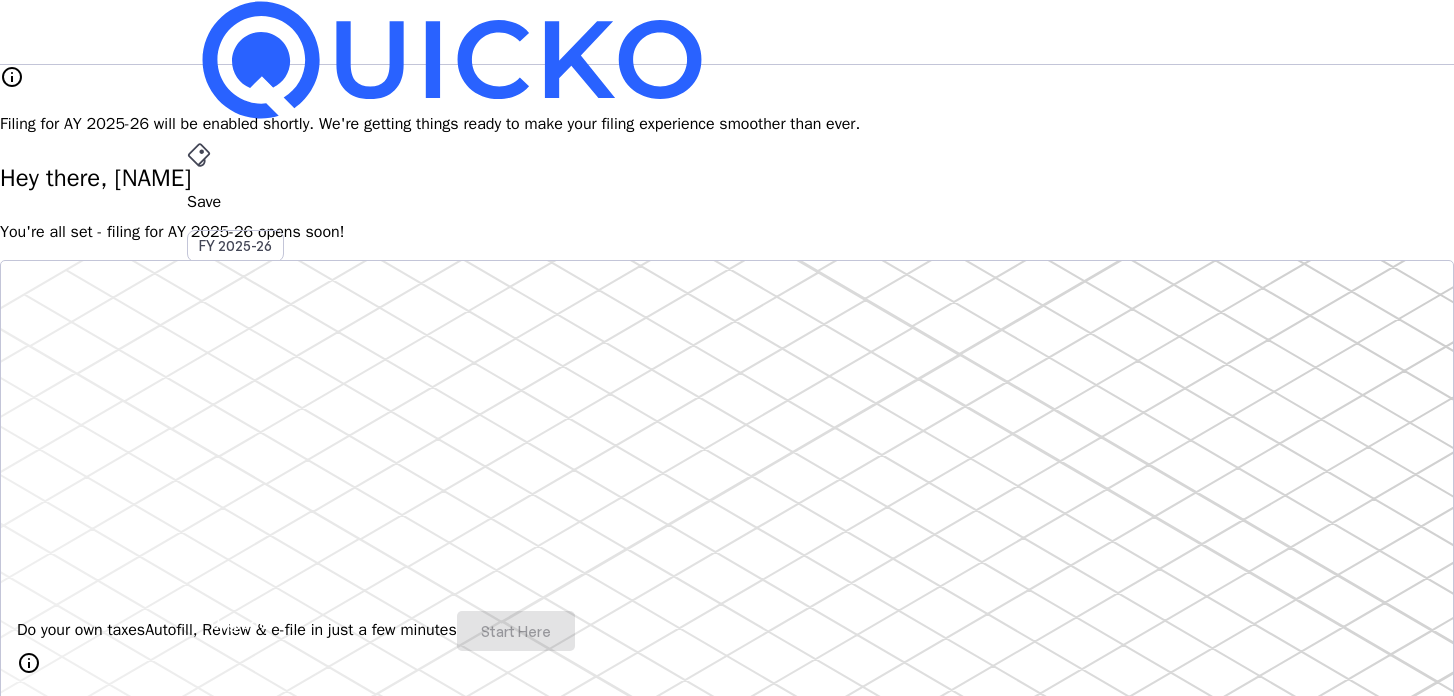 click on "Hey there, [NAME]" at bounding box center [727, 178] 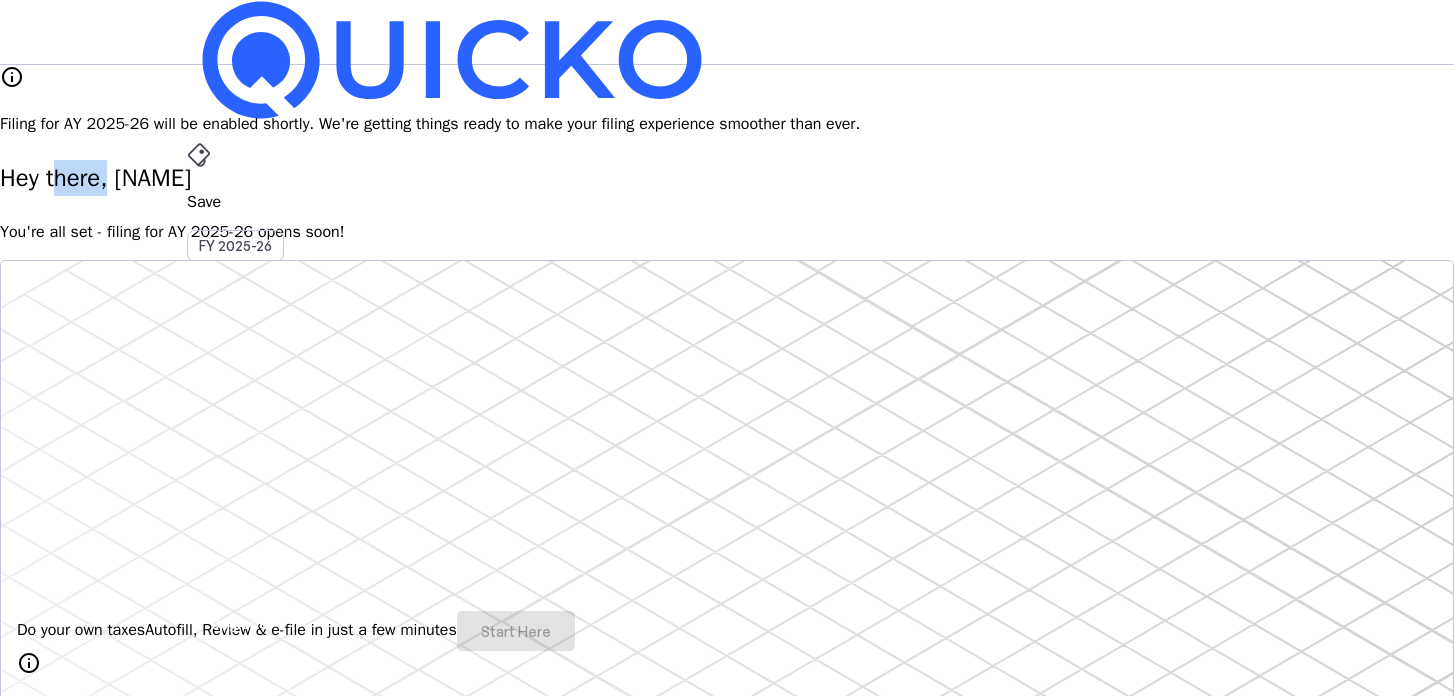 click on "Hey there, [NAME]" at bounding box center (727, 178) 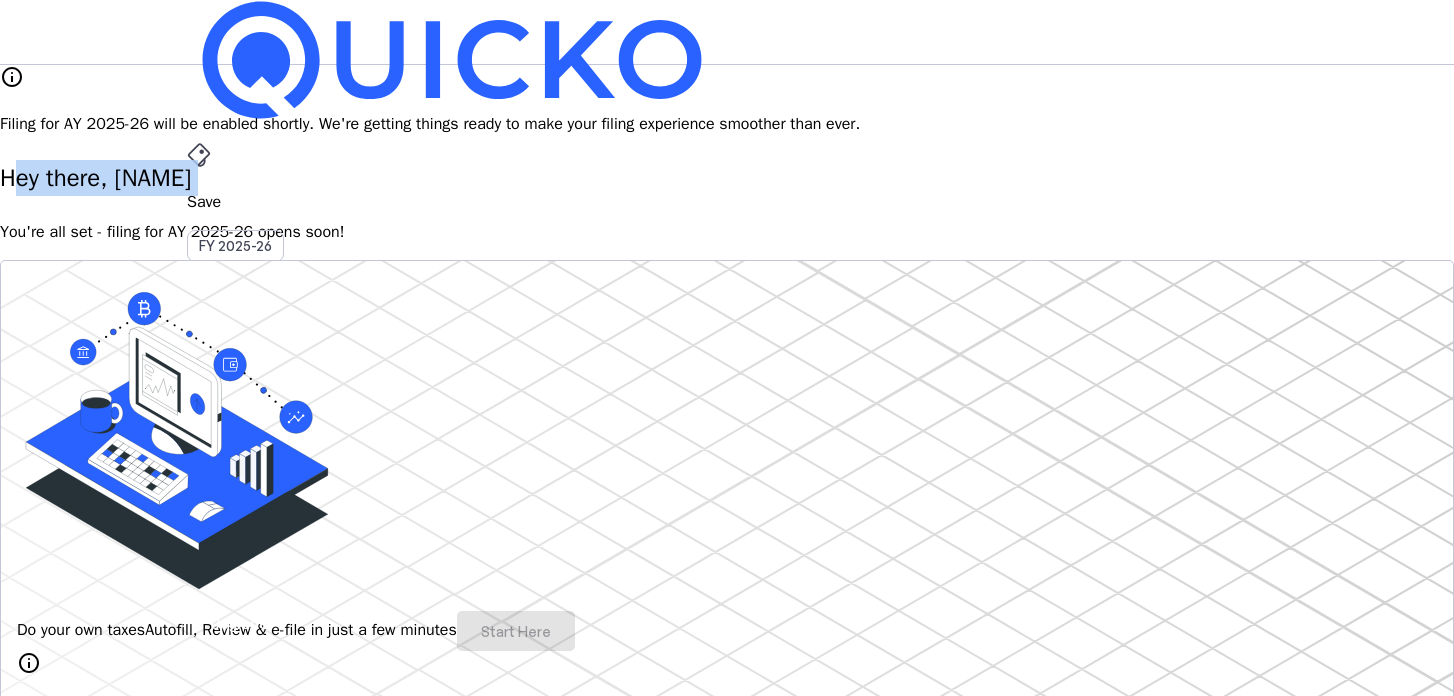 click on "Hey there, [NAME]" at bounding box center (727, 178) 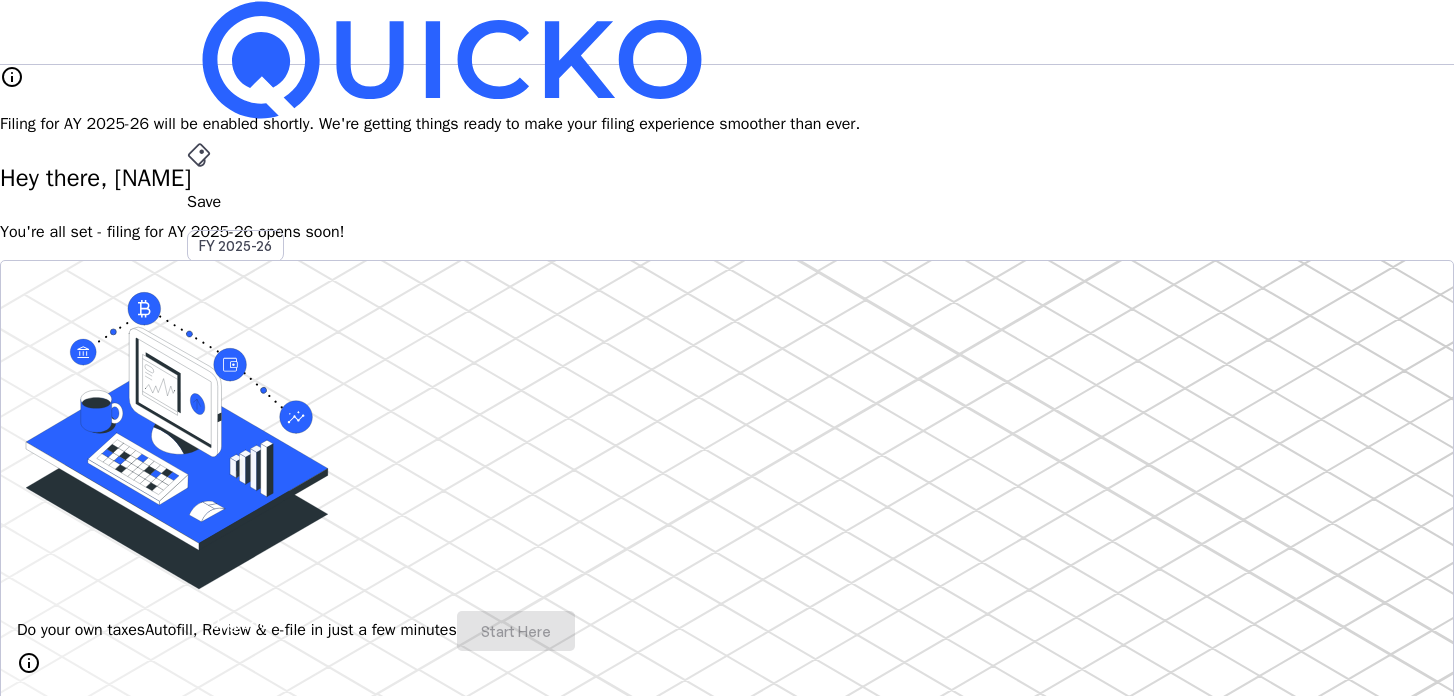 click on "You're all set - filing for AY 2025-26 opens soon!" at bounding box center [727, 232] 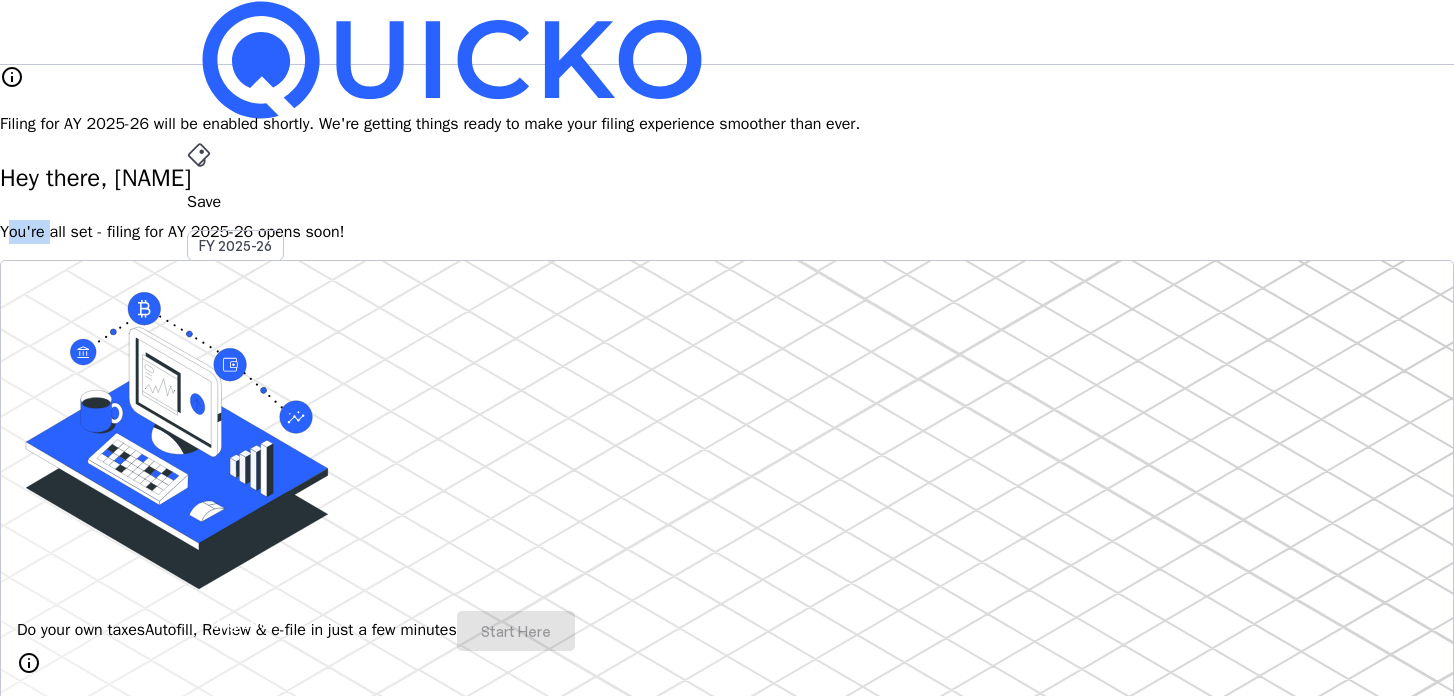 click on "You're all set - filing for AY 2025-26 opens soon!" at bounding box center [727, 232] 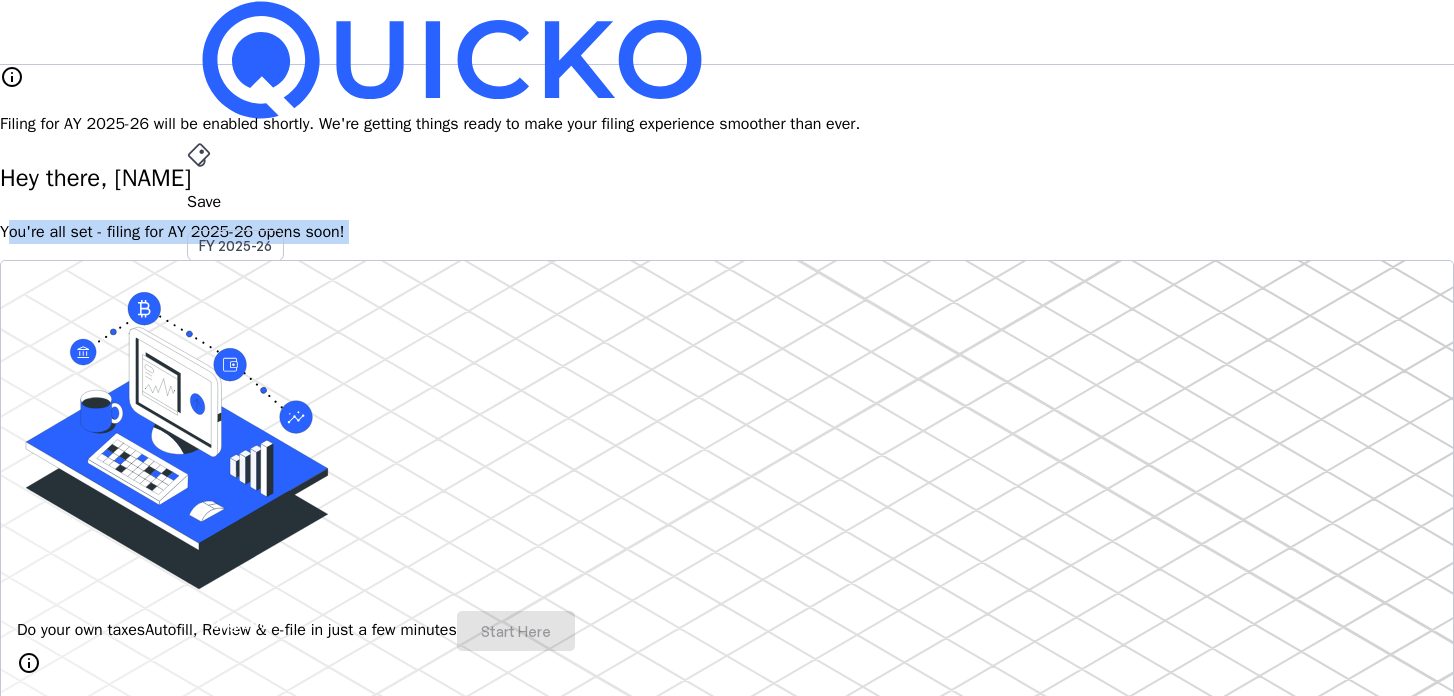 click on "You're all set - filing for AY 2025-26 opens soon!" at bounding box center [727, 232] 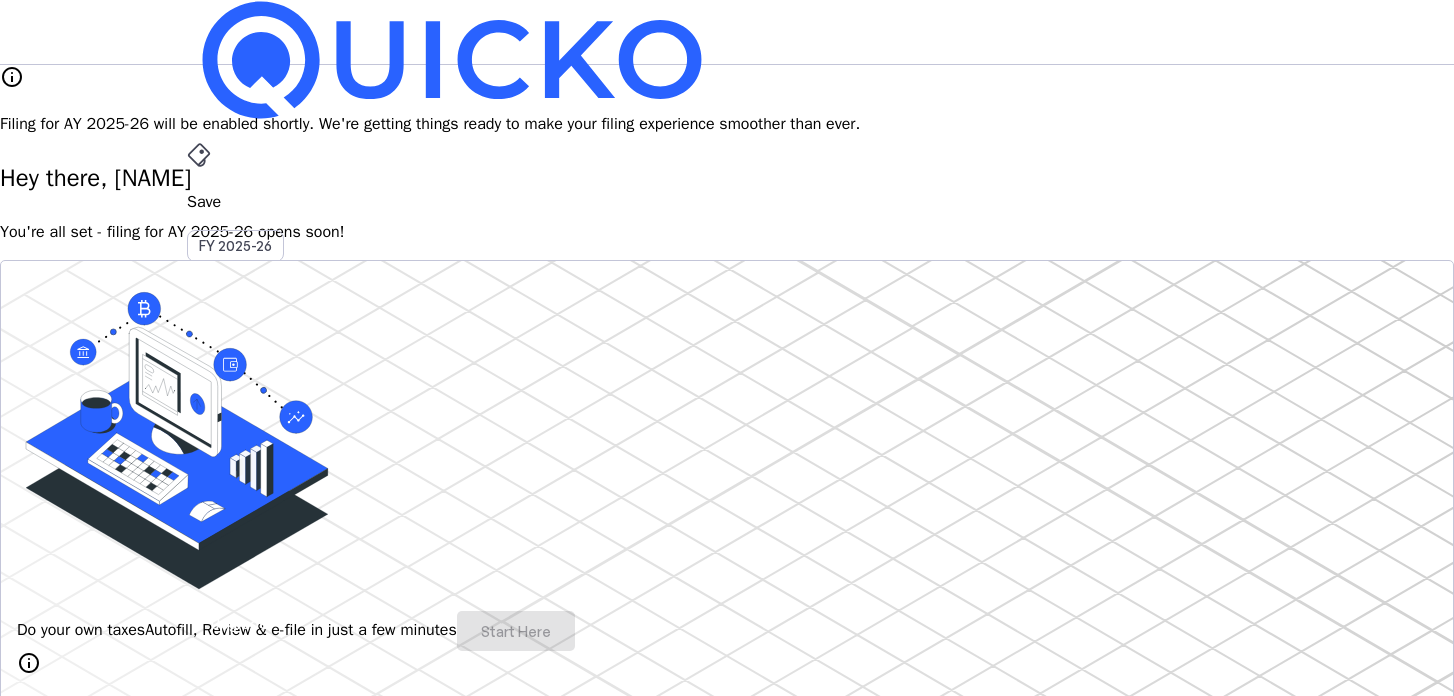 click on "Hey there, [NAME]" at bounding box center (727, 178) 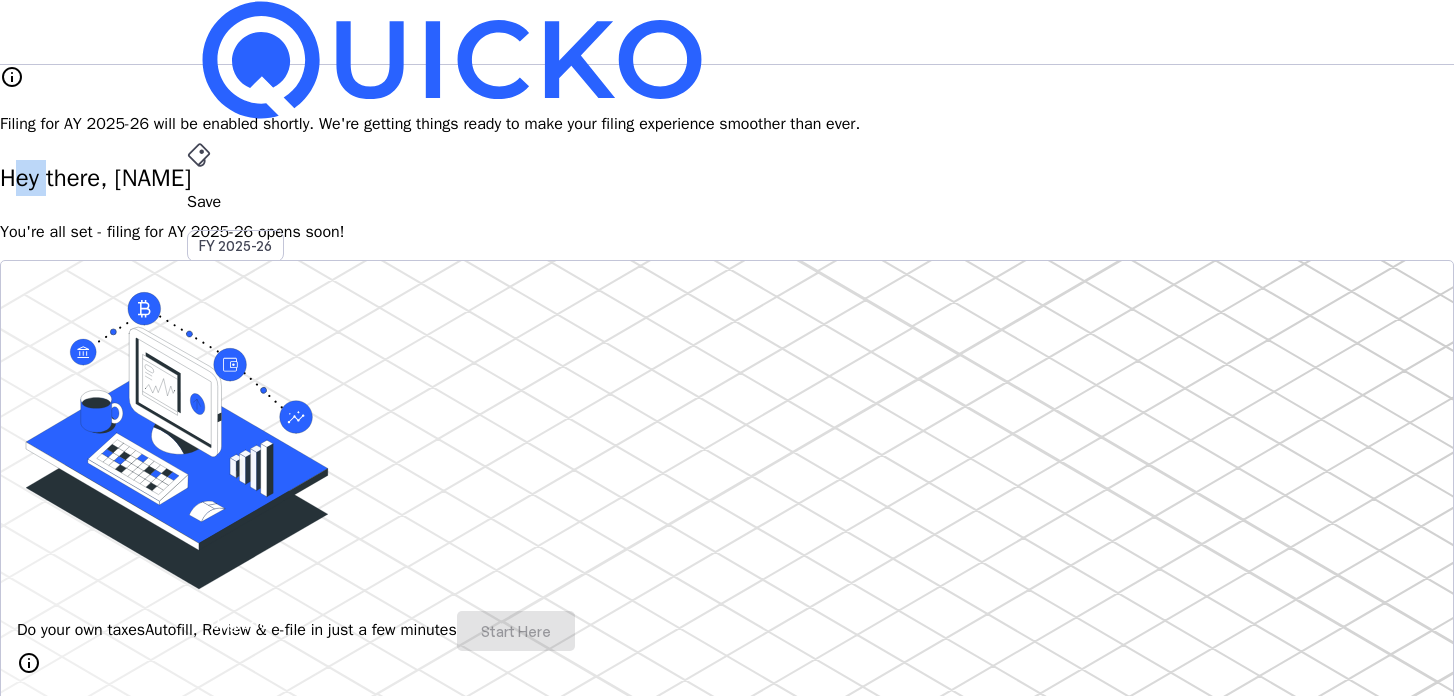 click on "Hey there, [NAME]" at bounding box center (727, 178) 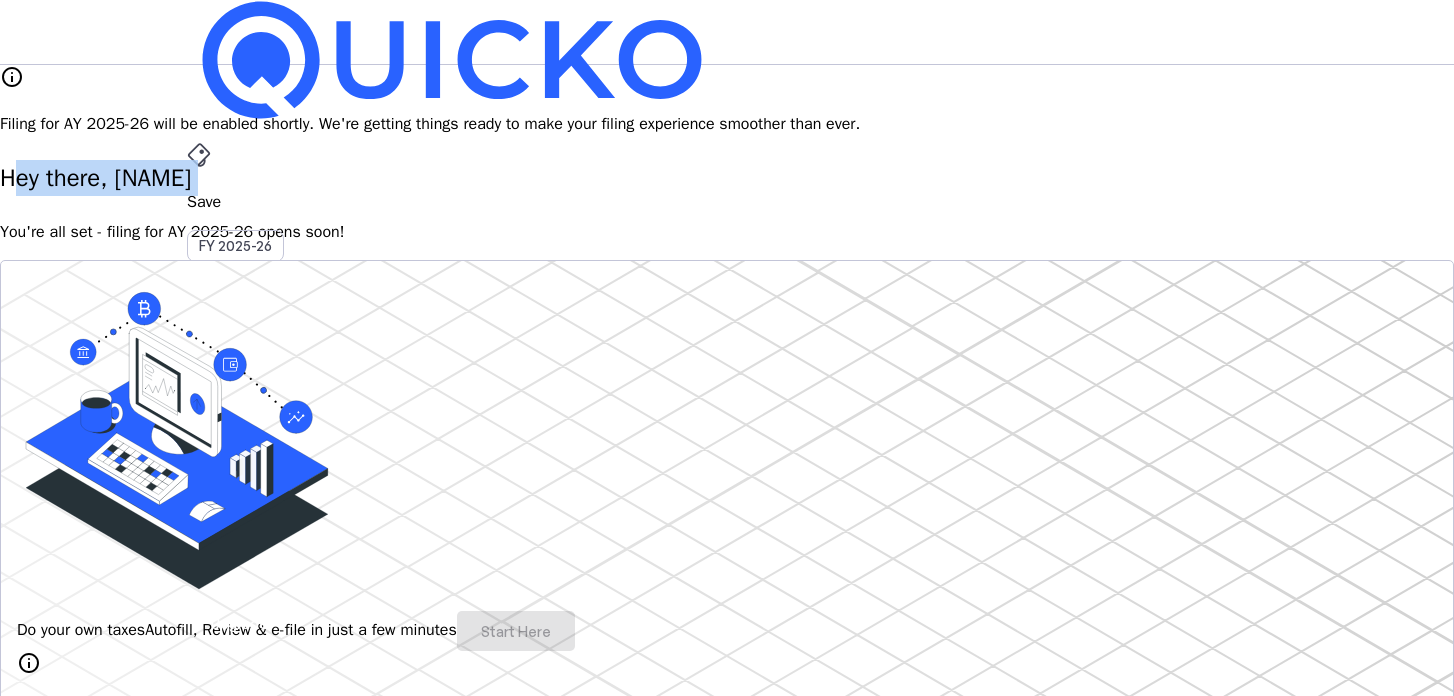 click on "Hey there, [NAME]" at bounding box center (727, 178) 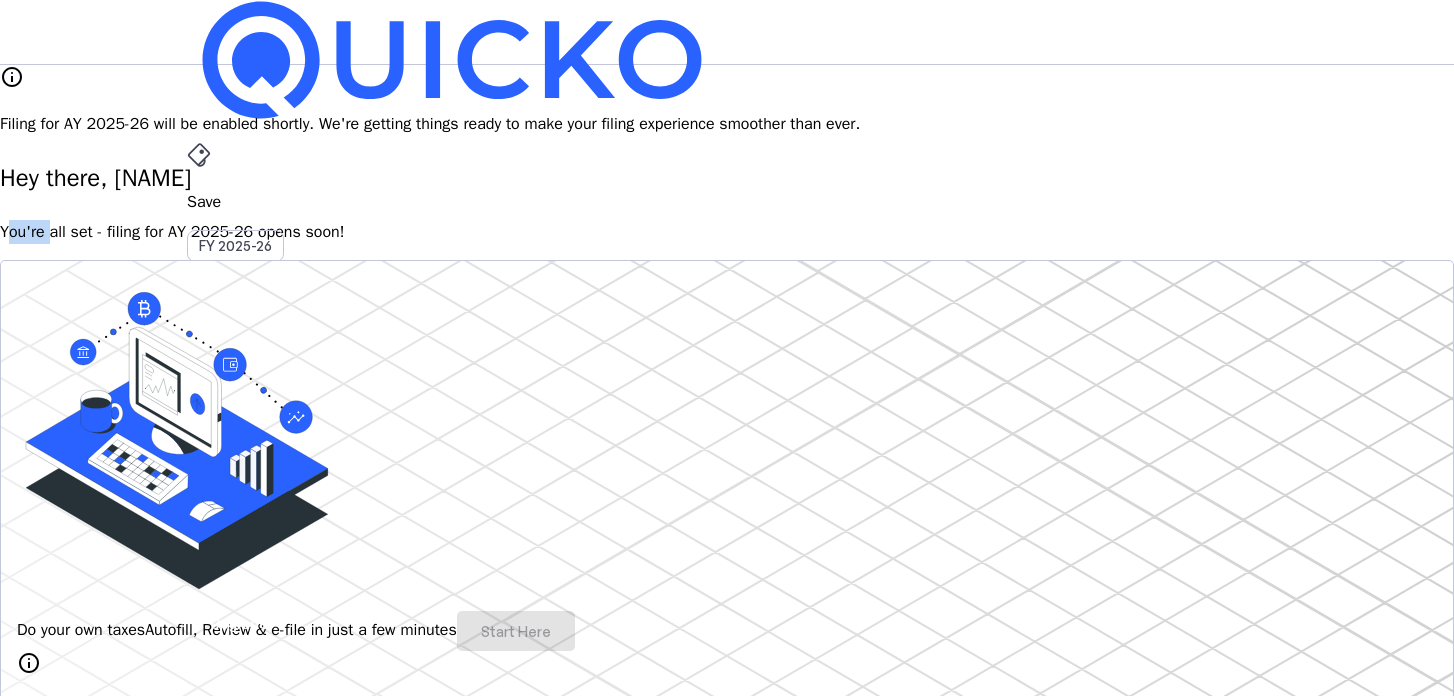 click on "You're all set - filing for AY 2025-26 opens soon!" at bounding box center [727, 232] 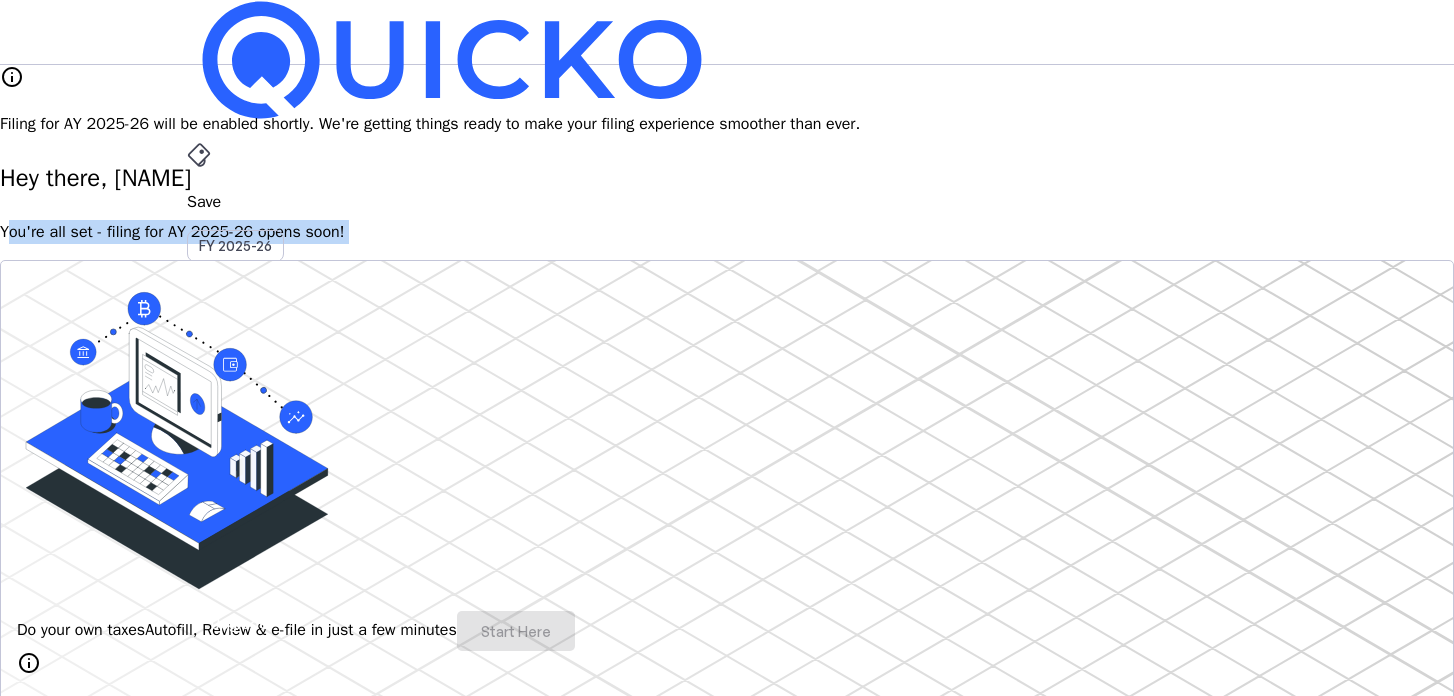 click on "You're all set - filing for AY 2025-26 opens soon!" at bounding box center (727, 232) 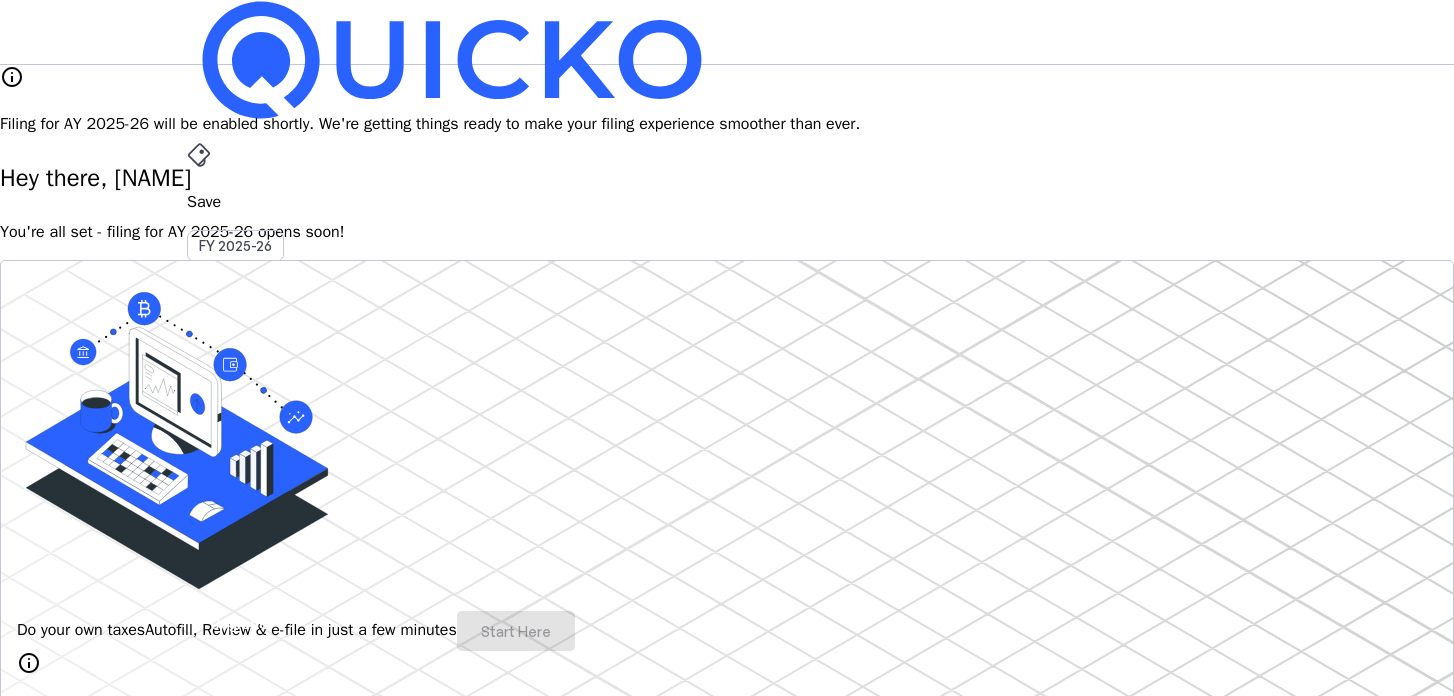 click on "Hey there, [NAME]" at bounding box center [727, 178] 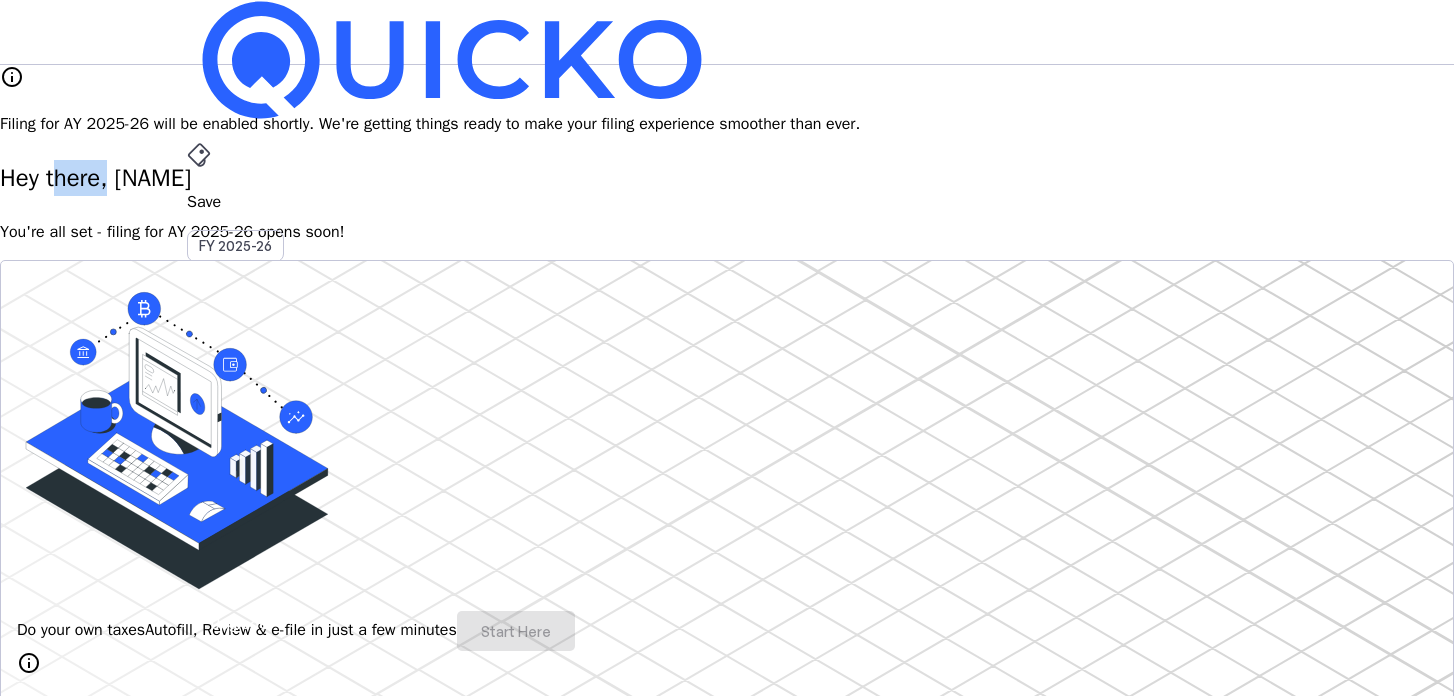click on "Hey there, [NAME]" at bounding box center (727, 178) 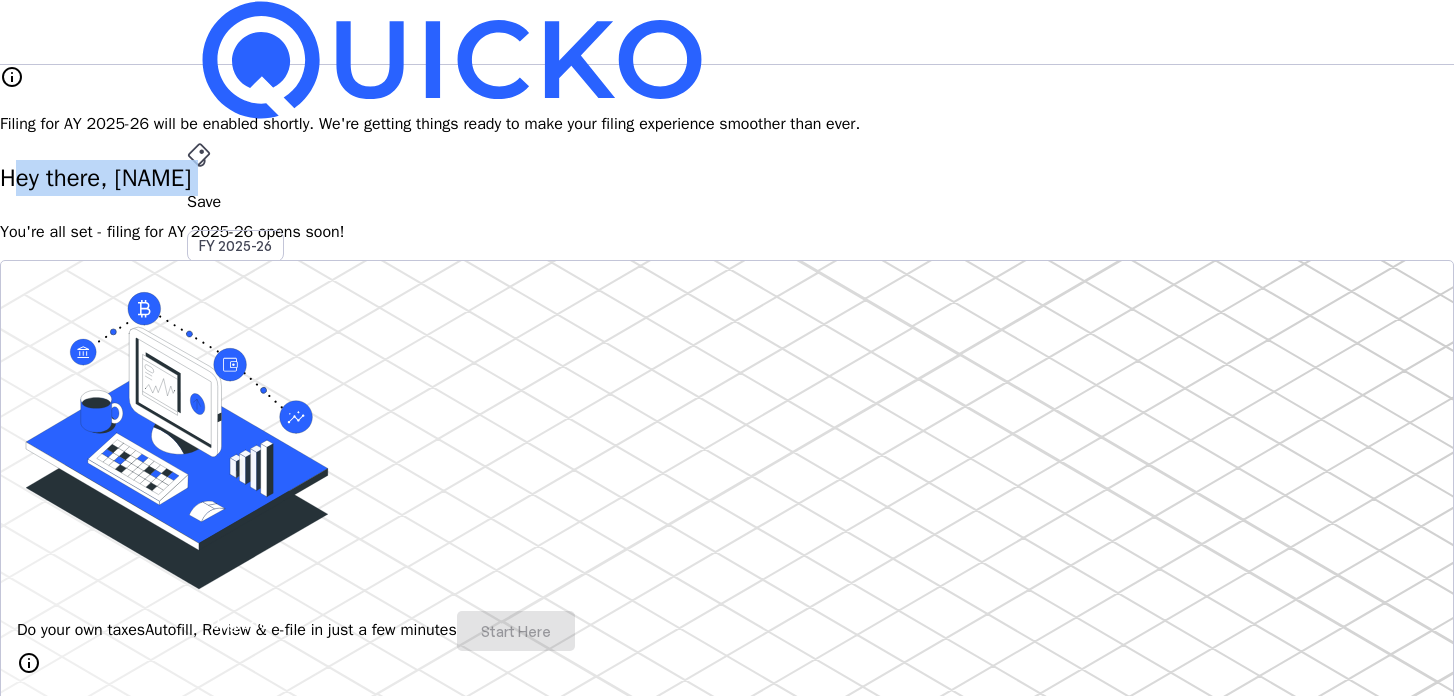 click on "Hey there, [NAME]" at bounding box center [727, 178] 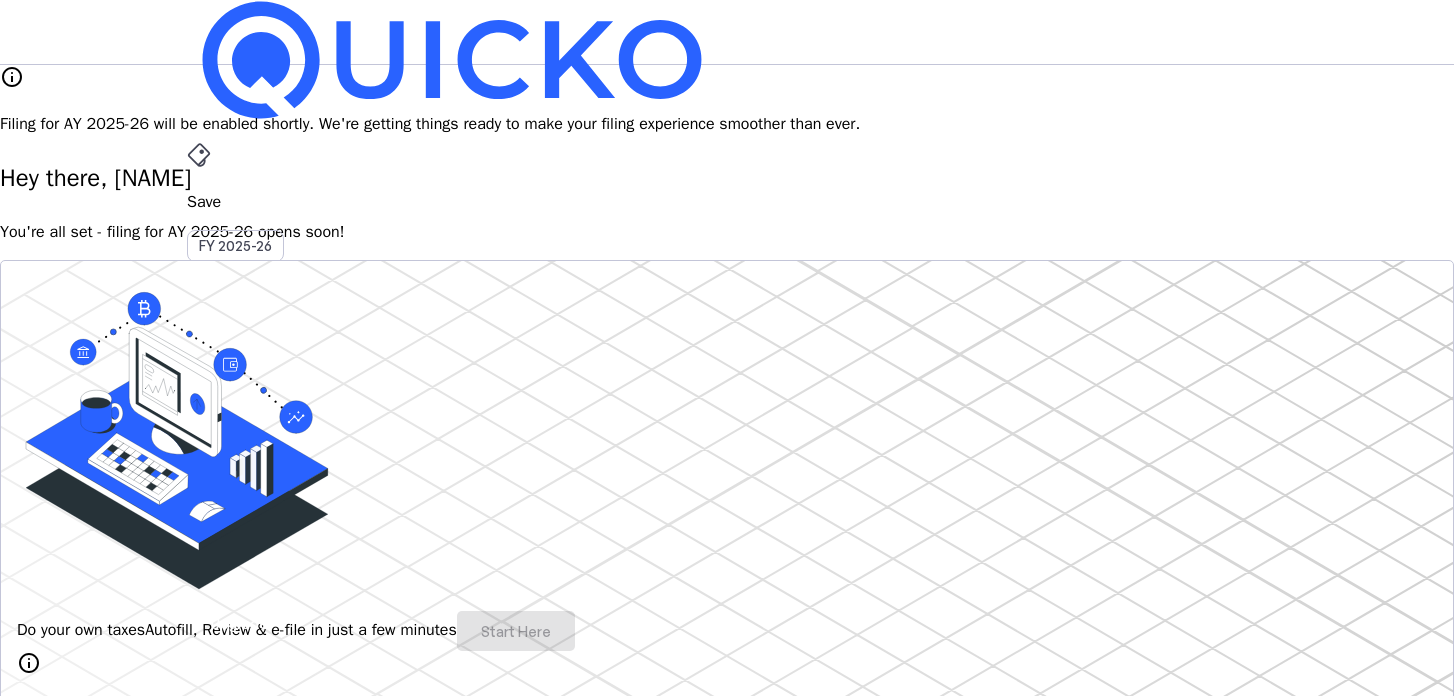 click on "You're all set - filing for AY 2025-26 opens soon!" at bounding box center (727, 232) 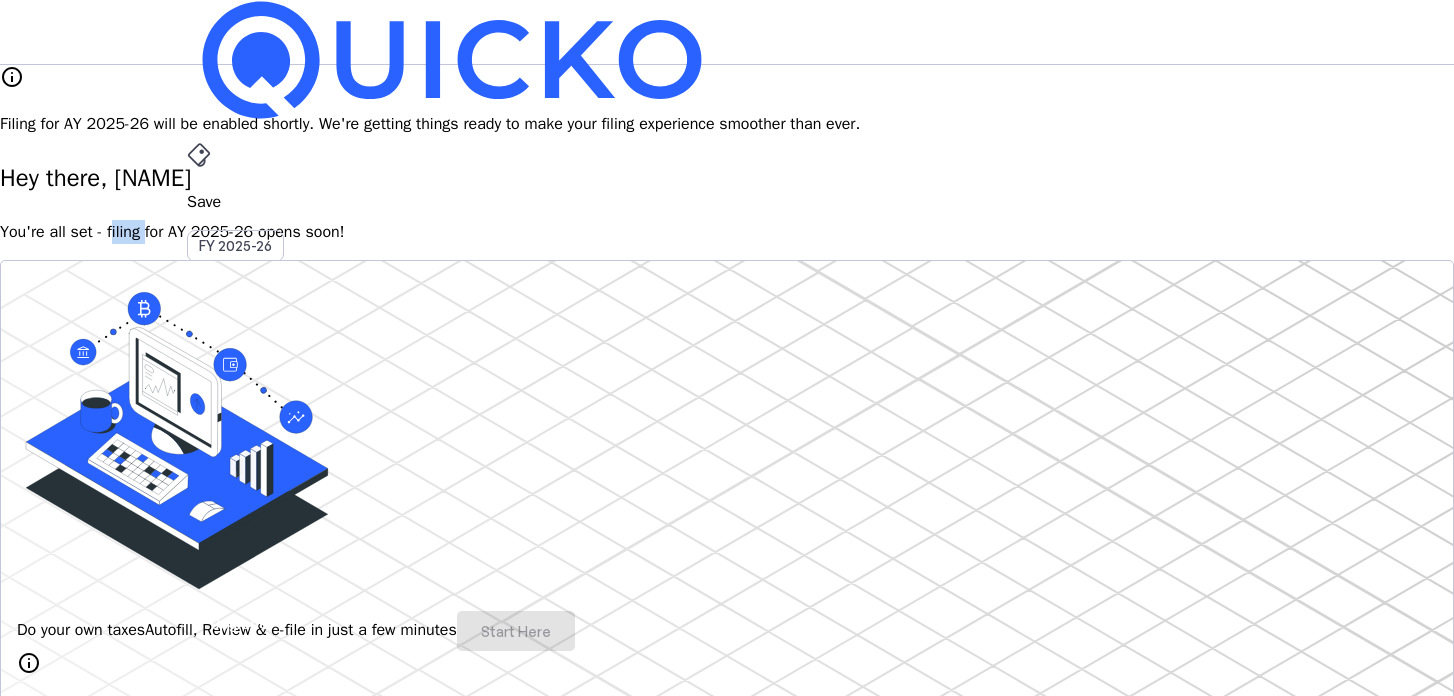 click on "You're all set - filing for AY 2025-26 opens soon!" at bounding box center [727, 232] 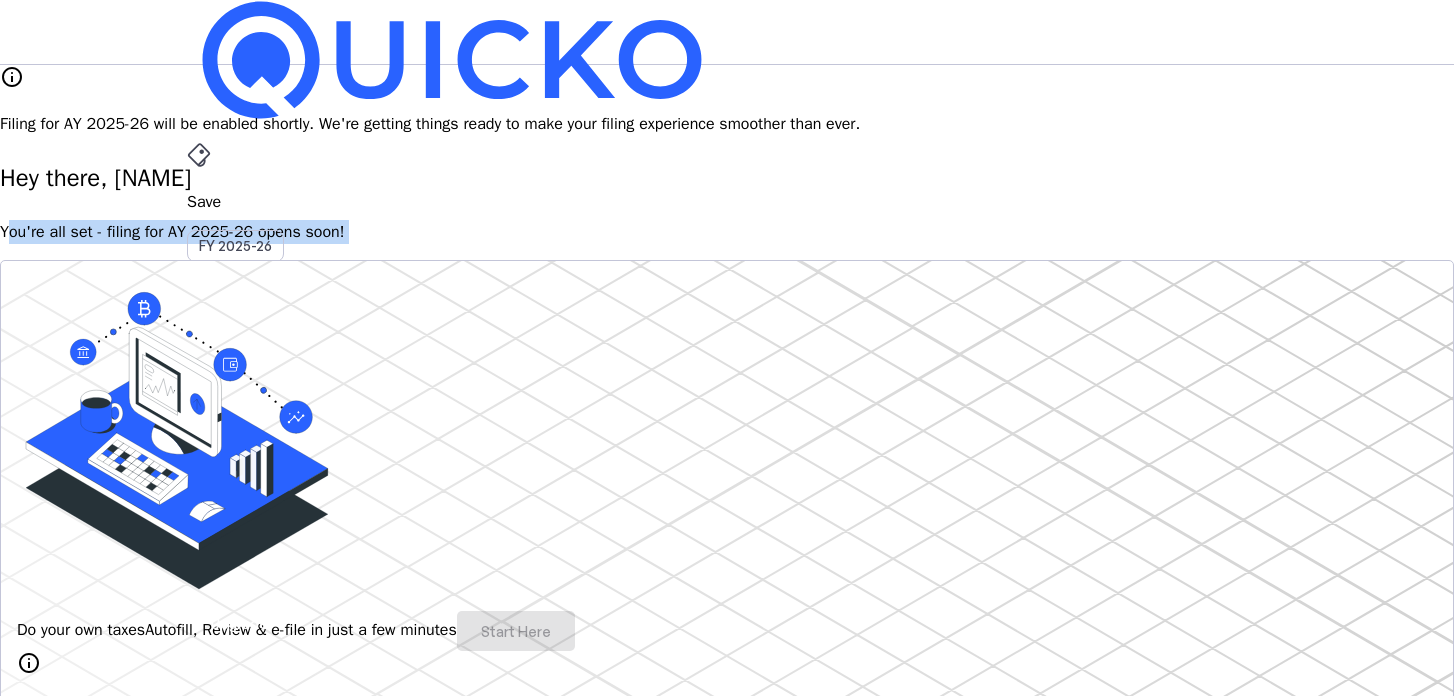 click on "You're all set - filing for AY 2025-26 opens soon!" at bounding box center (727, 232) 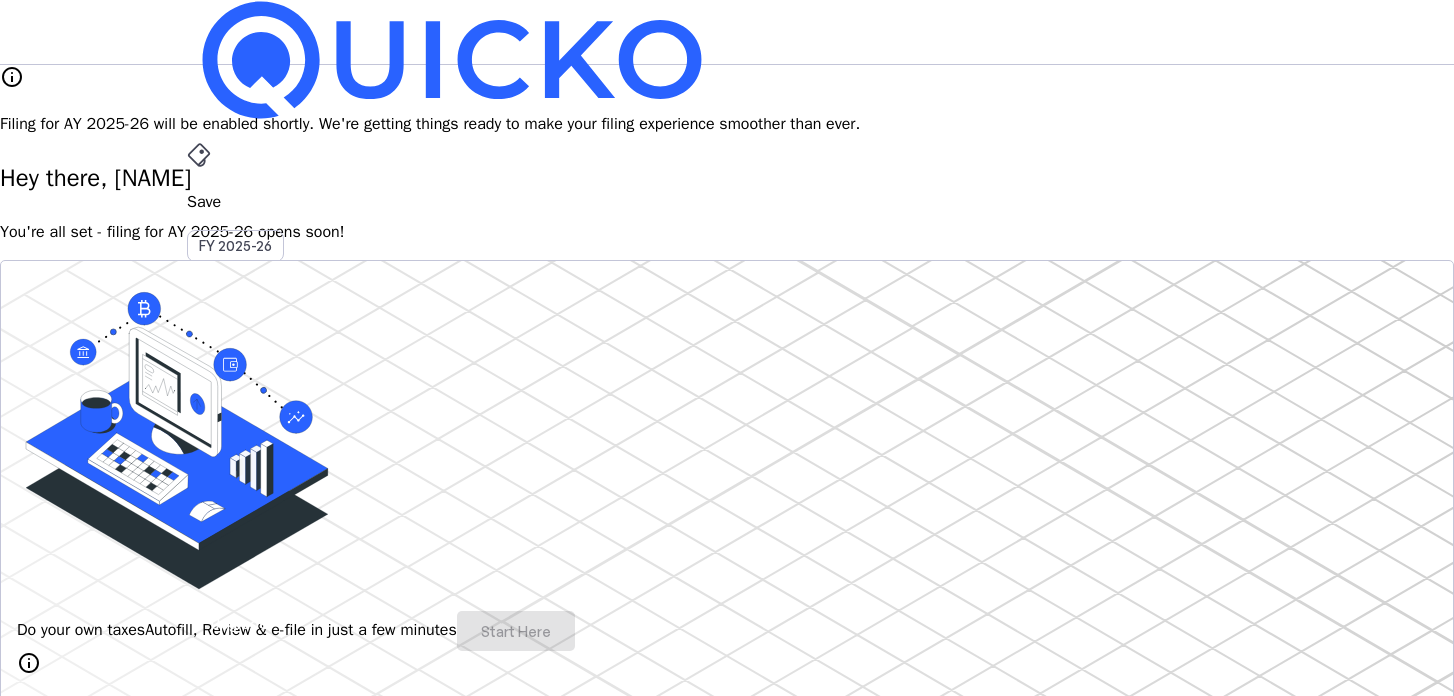 click on "Hey there, [NAME]" at bounding box center (727, 178) 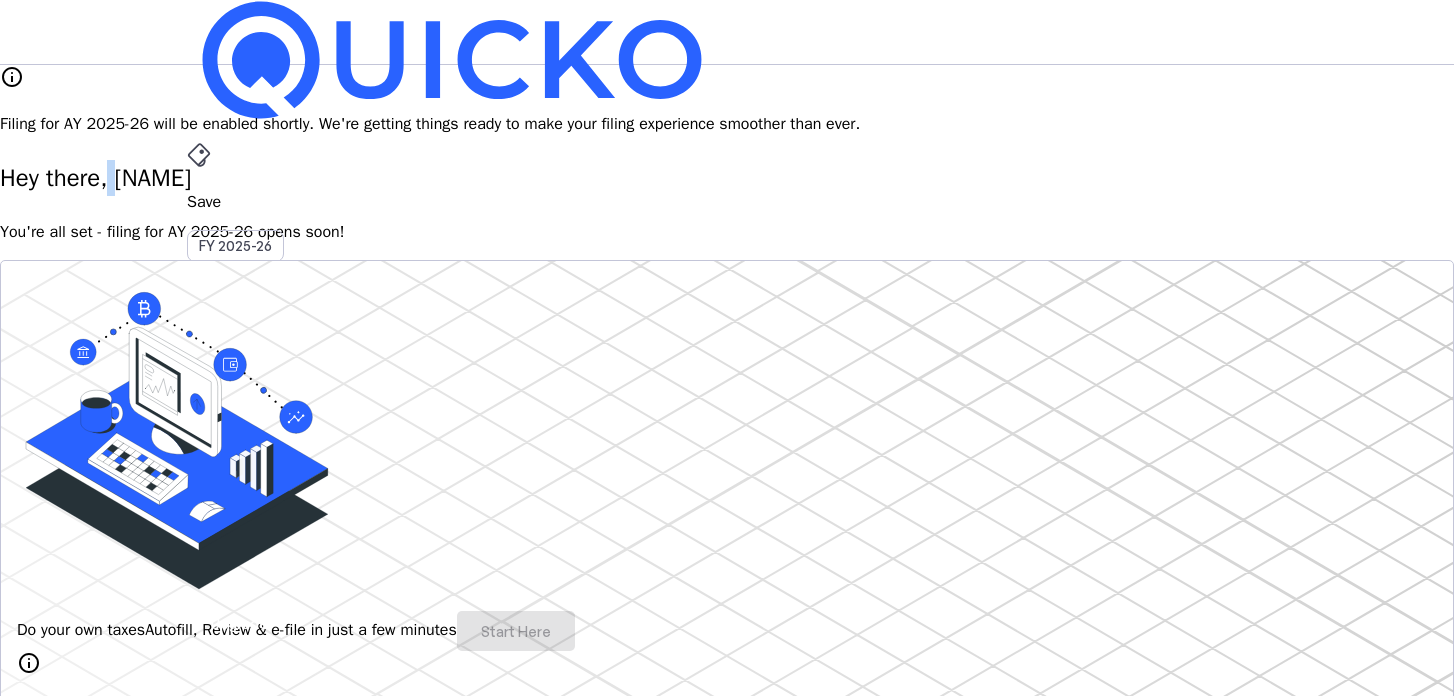 click on "Hey there, [NAME]" at bounding box center [727, 178] 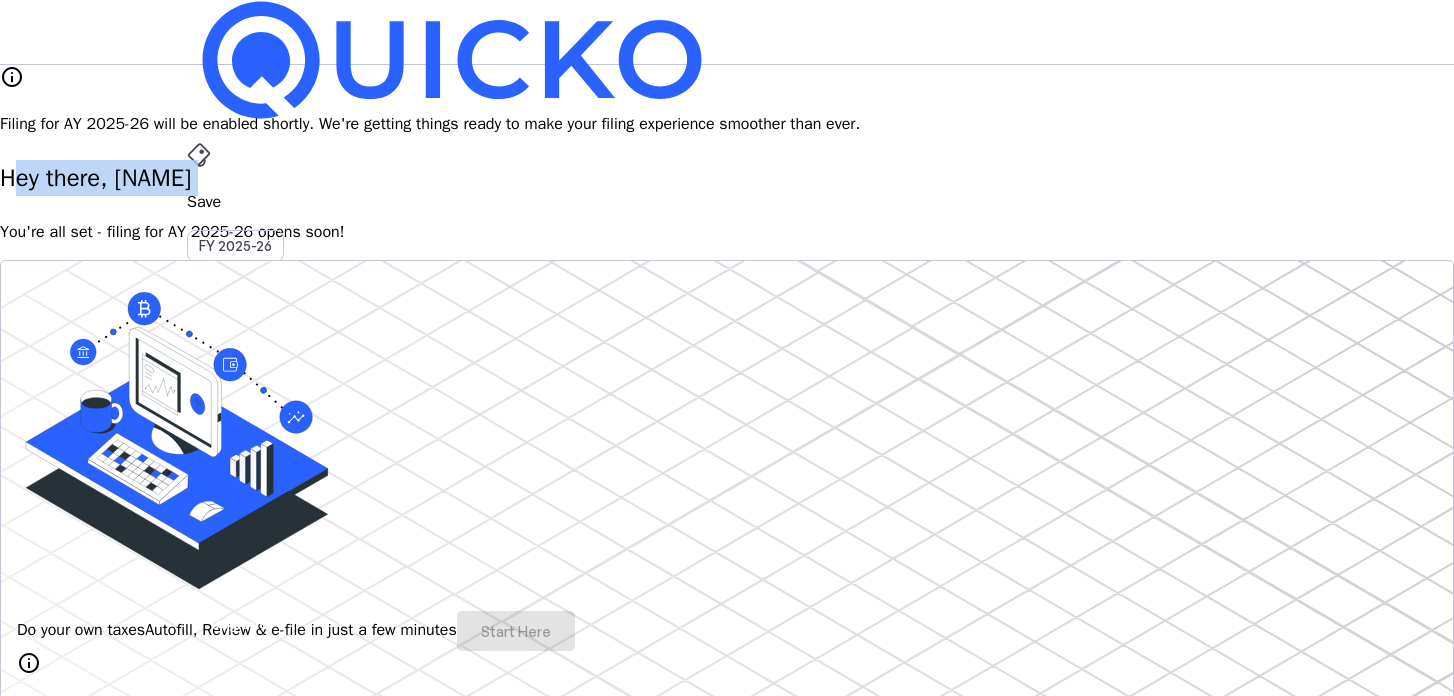 click on "Hey there, [NAME]" at bounding box center [727, 178] 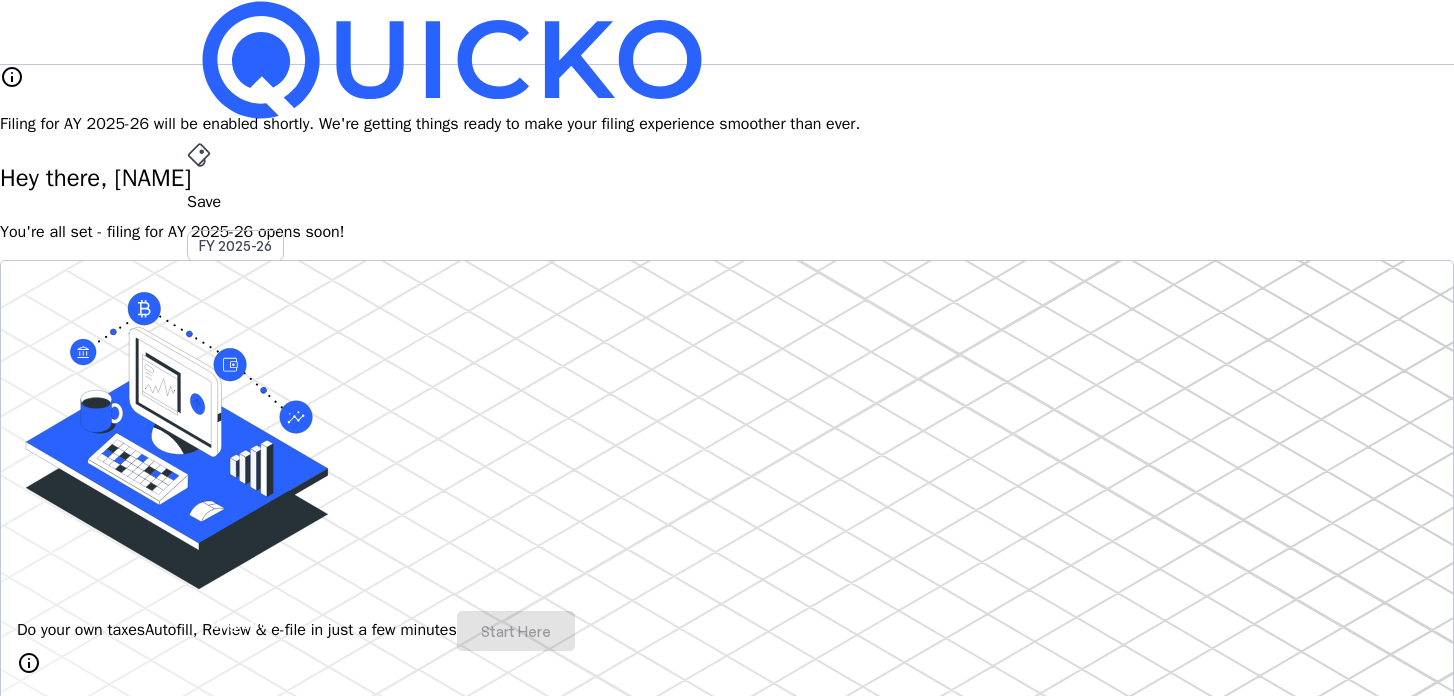 click on "You're all set - filing for AY 2025-26 opens soon!" at bounding box center (727, 232) 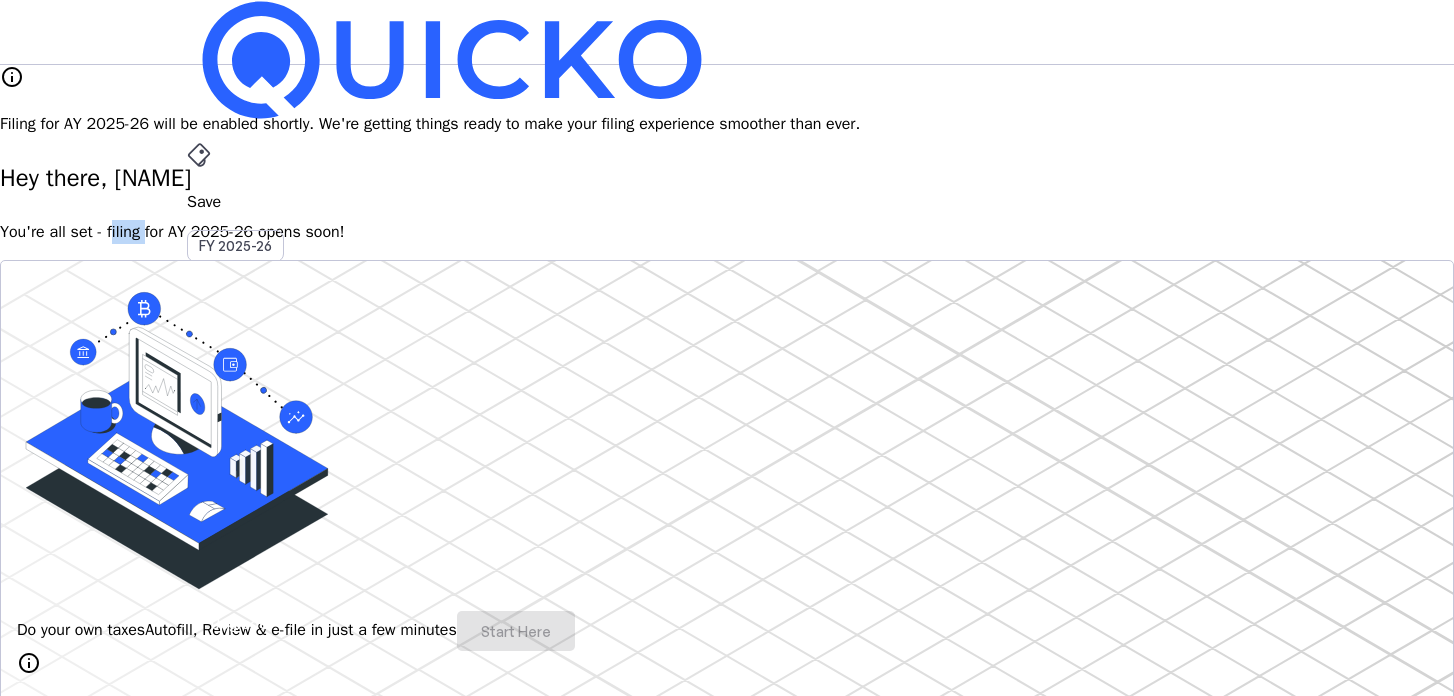 click on "You're all set - filing for AY 2025-26 opens soon!" at bounding box center [727, 232] 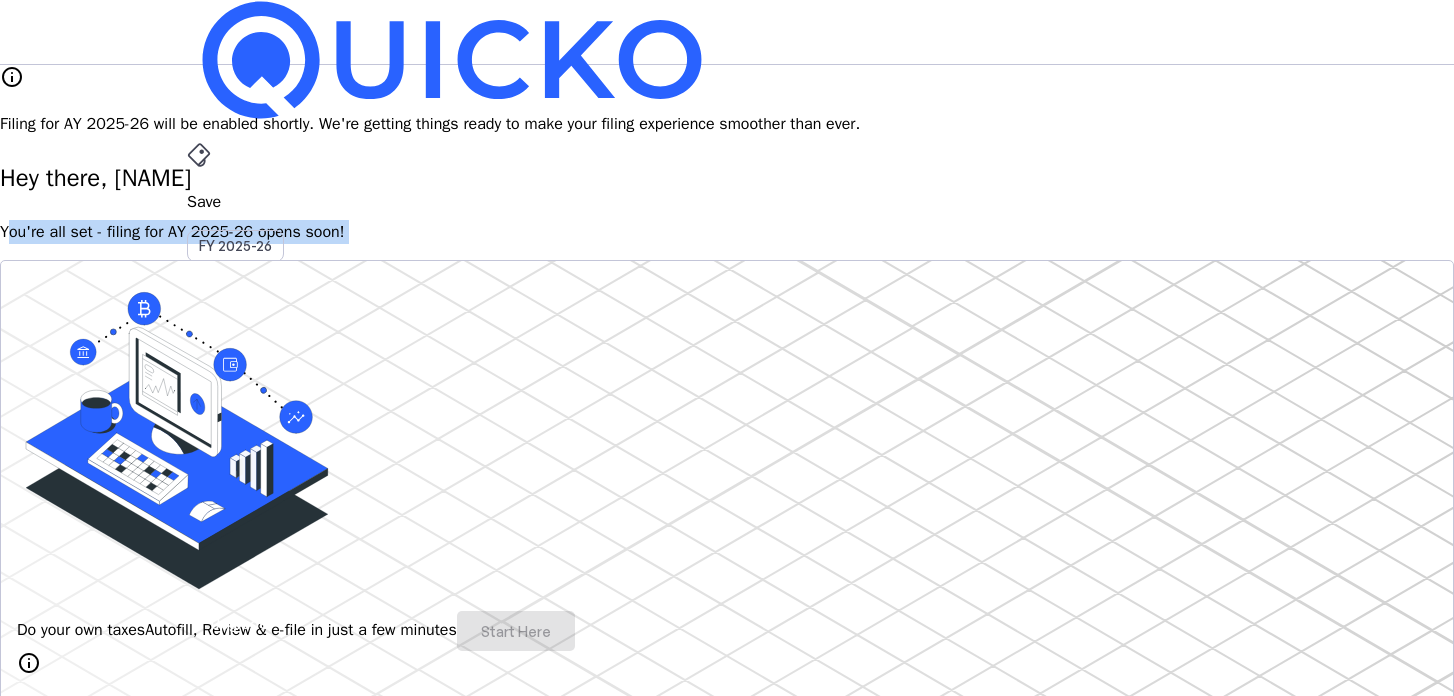 click on "You're all set - filing for AY 2025-26 opens soon!" at bounding box center (727, 232) 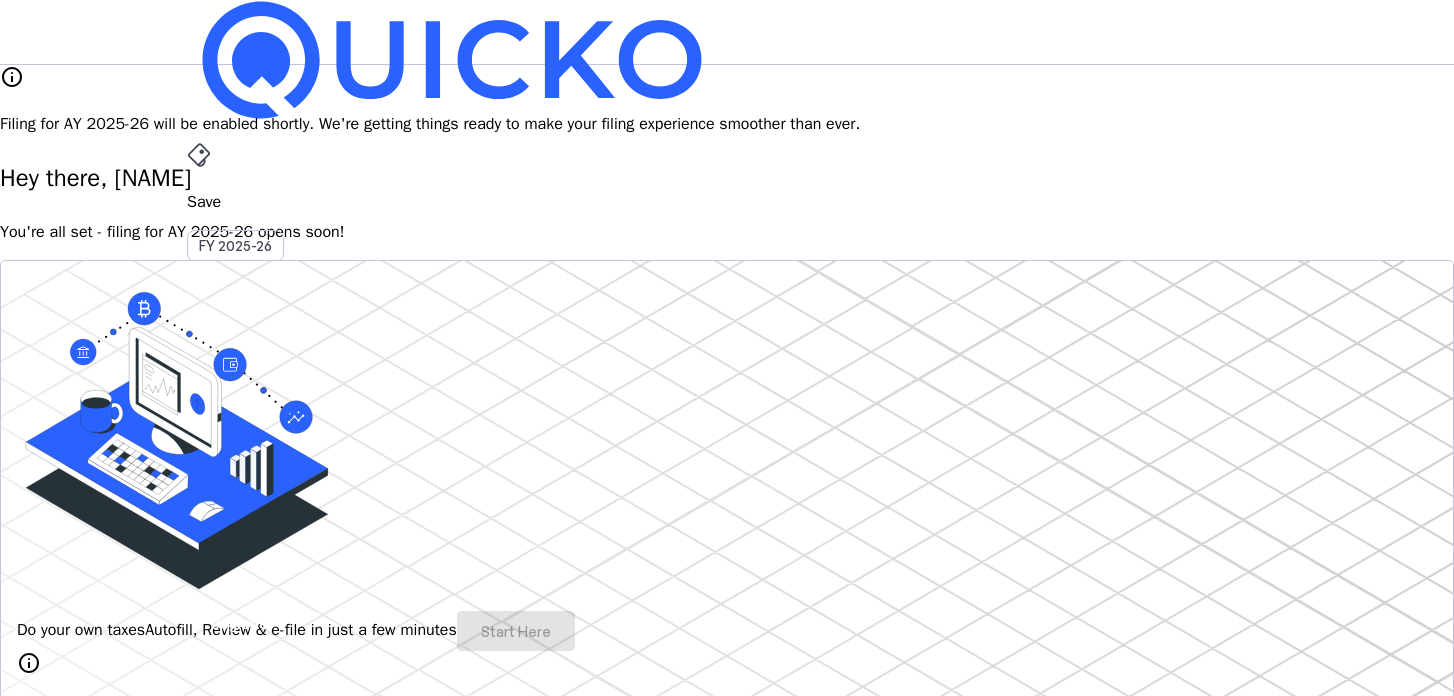 click on "Hey there, [NAME]" at bounding box center (727, 178) 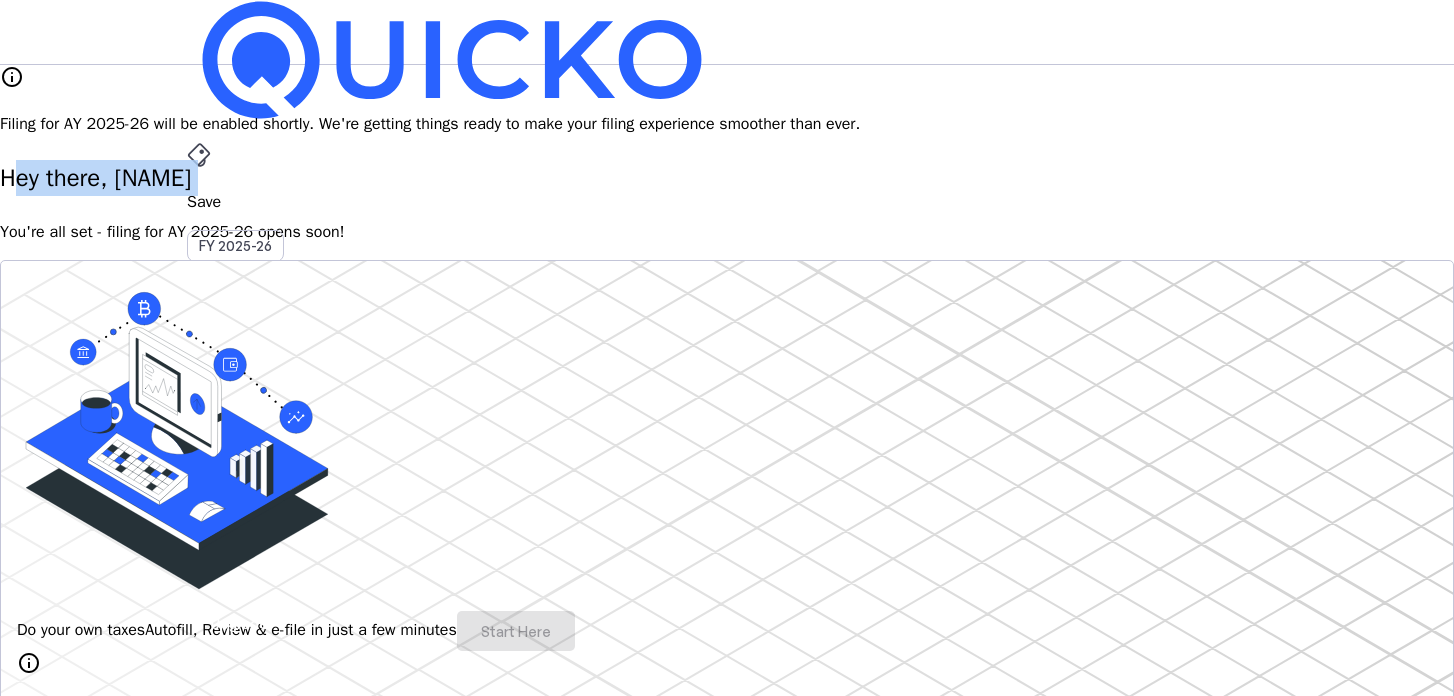 click on "Hey there, [NAME]" at bounding box center [727, 178] 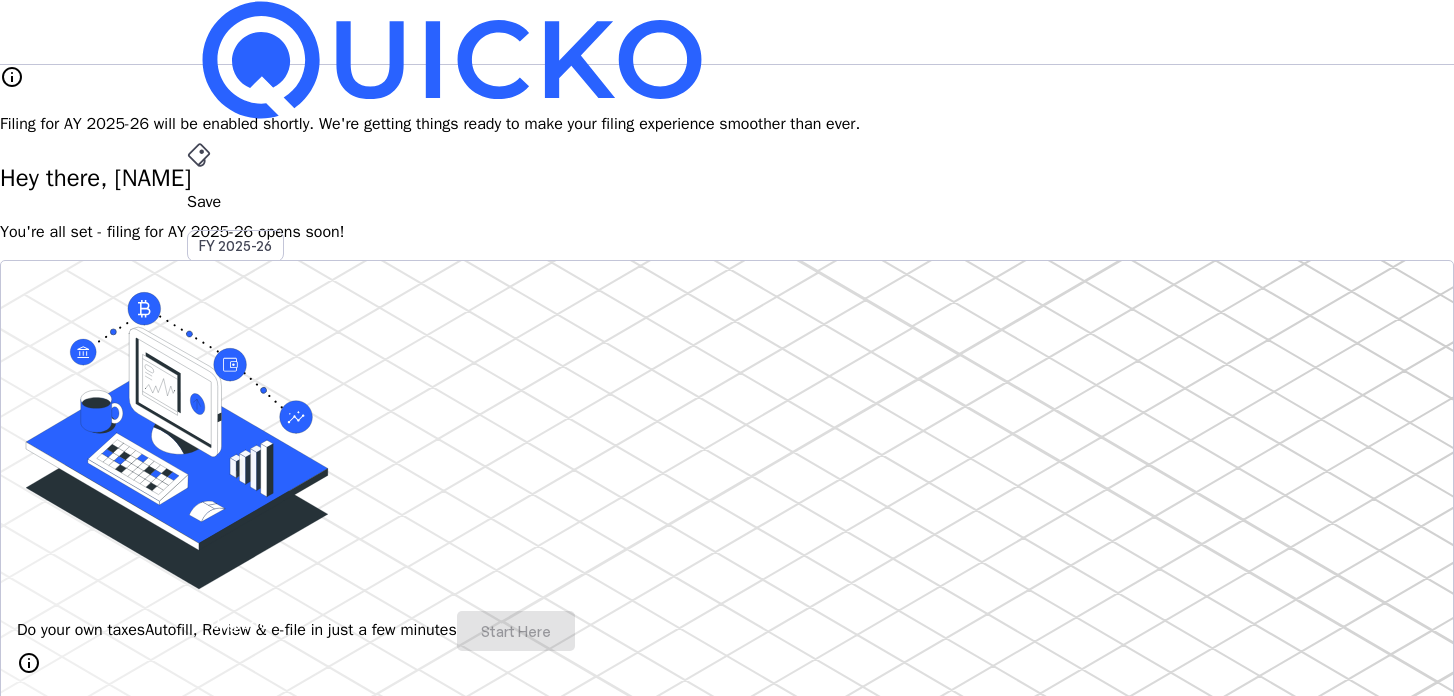 click on "You're all set - filing for AY 2025-26 opens soon!" at bounding box center [727, 232] 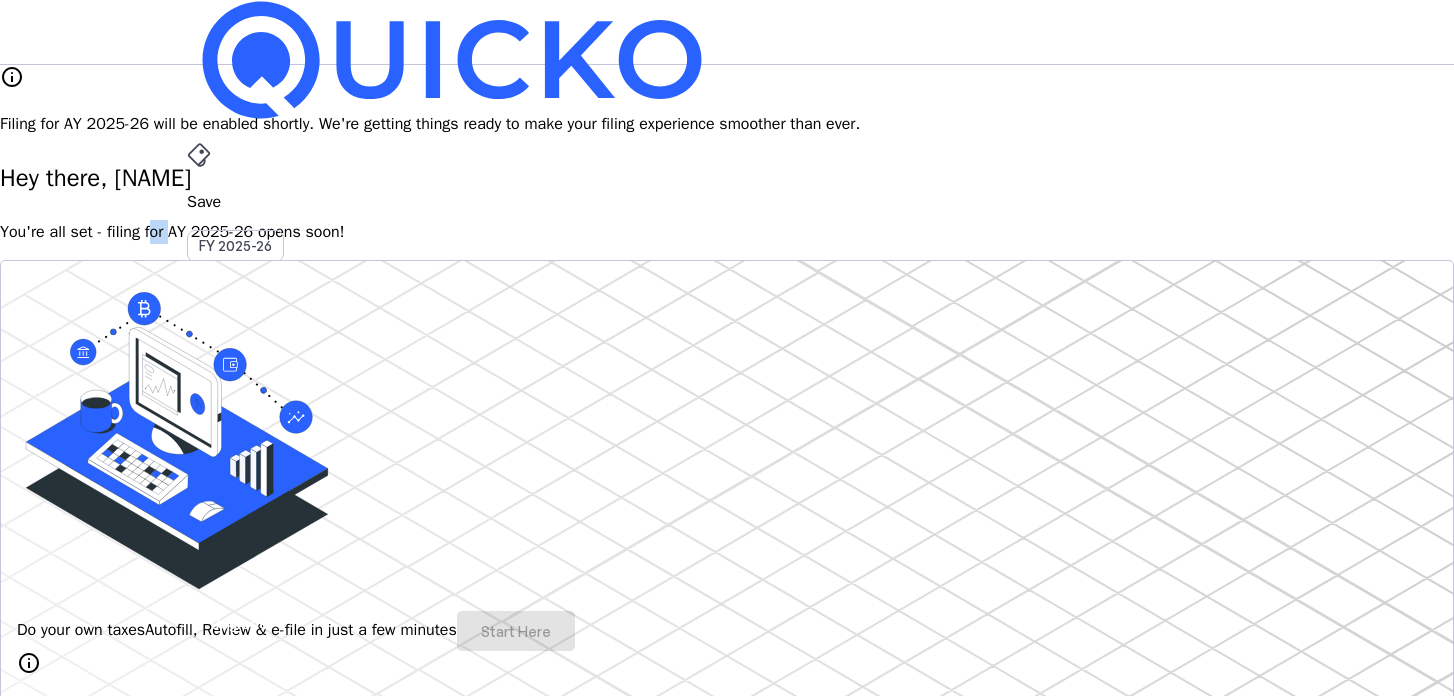 click on "You're all set - filing for AY 2025-26 opens soon!" at bounding box center (727, 232) 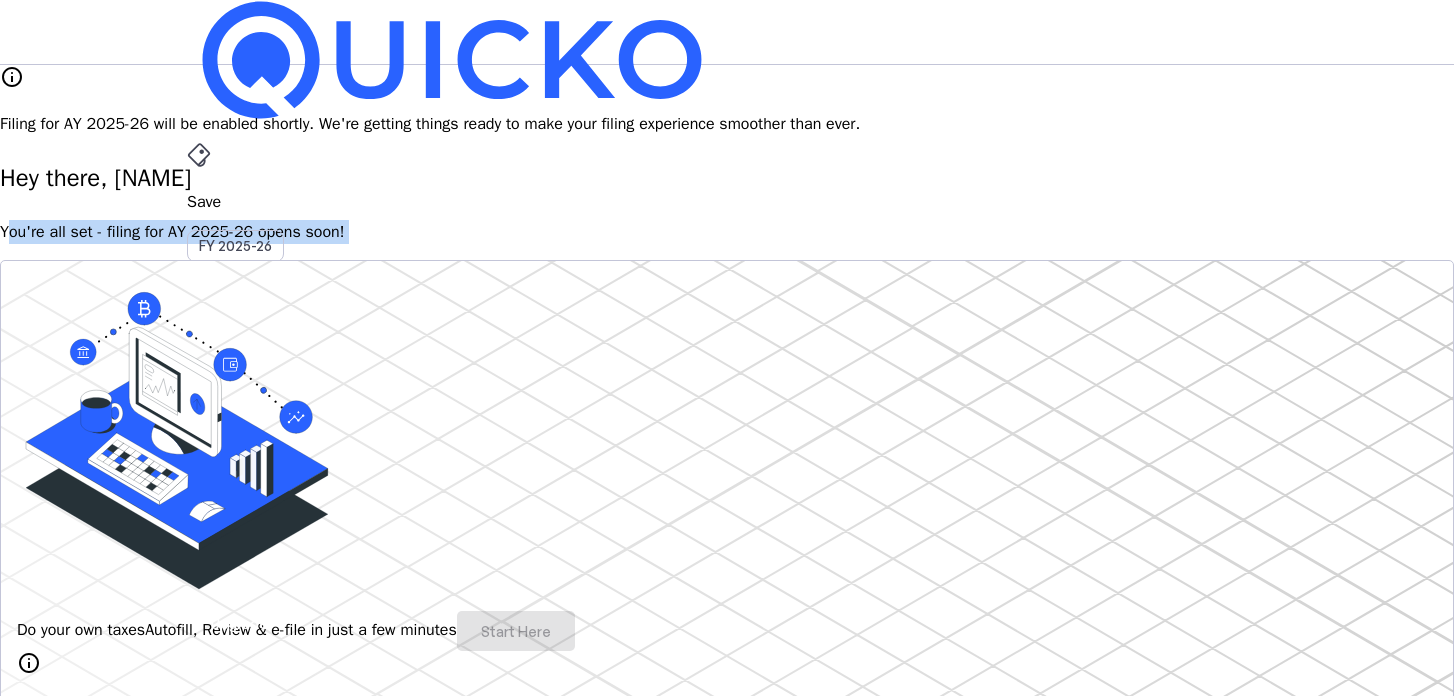 click on "You're all set - filing for AY 2025-26 opens soon!" at bounding box center (727, 232) 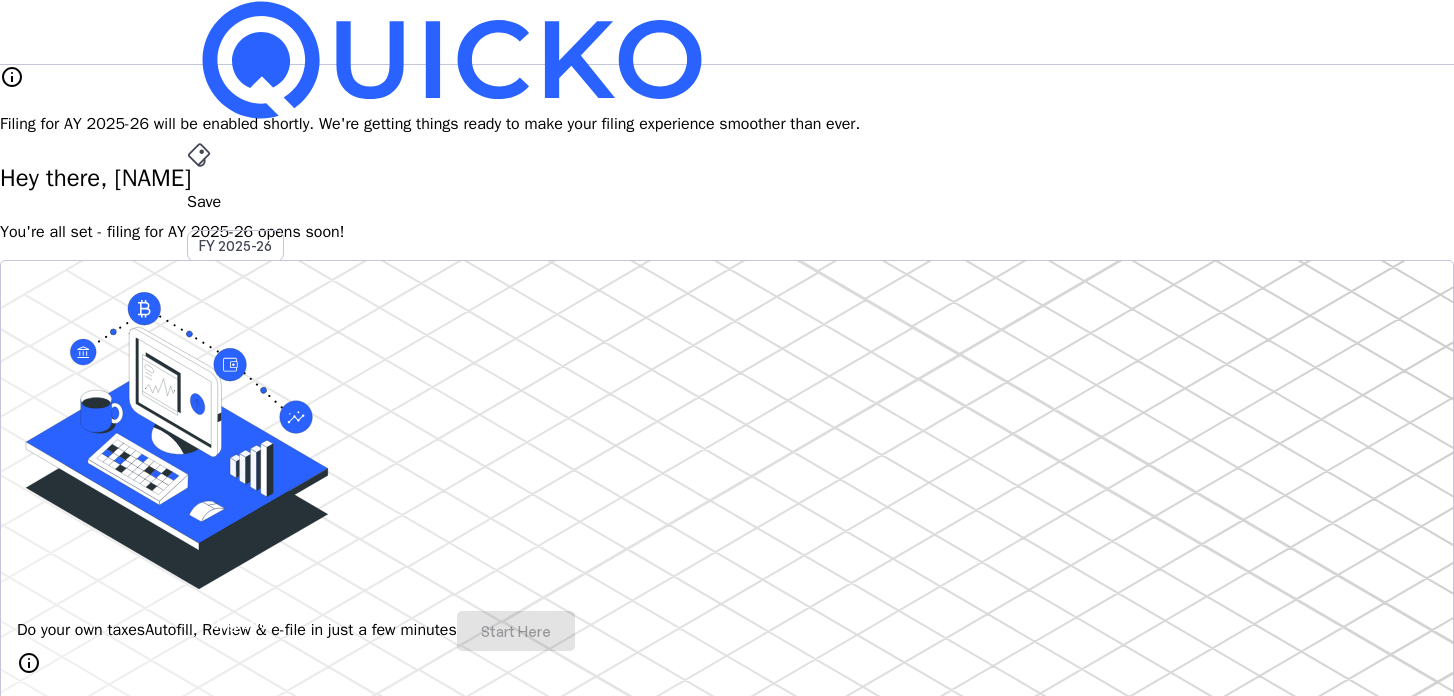 click on "You're all set - filing for AY 2025-26 opens soon!" at bounding box center [727, 232] 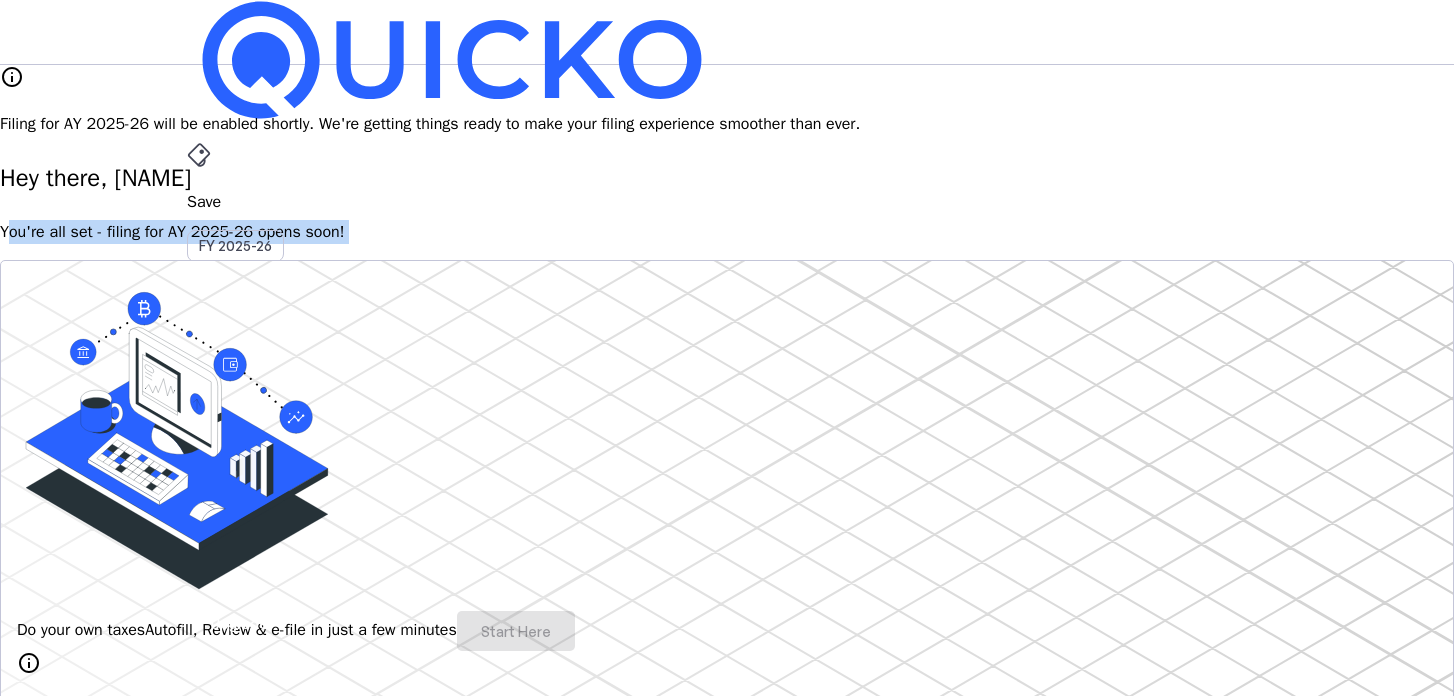 click on "You're all set - filing for AY 2025-26 opens soon!" at bounding box center [727, 232] 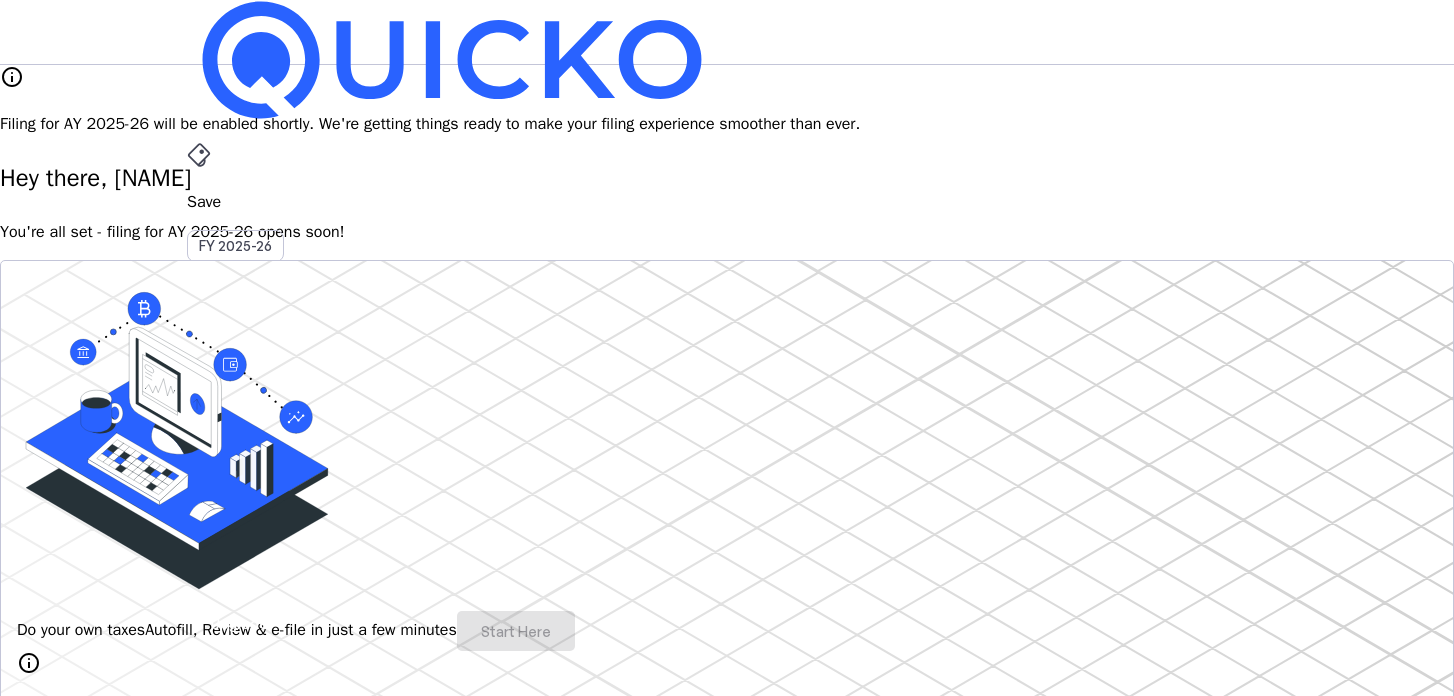 click on "Hey there, [NAME]" at bounding box center (727, 178) 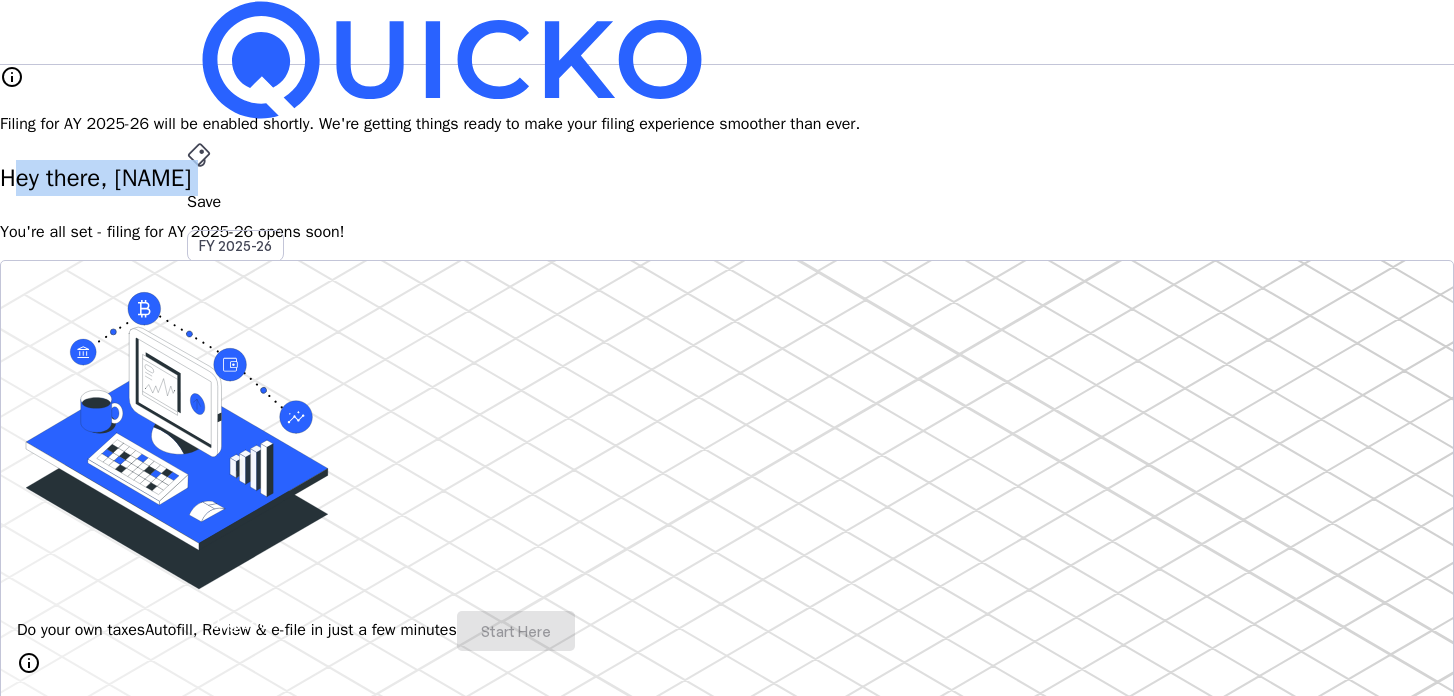 click on "Hey there, [NAME]" at bounding box center (727, 178) 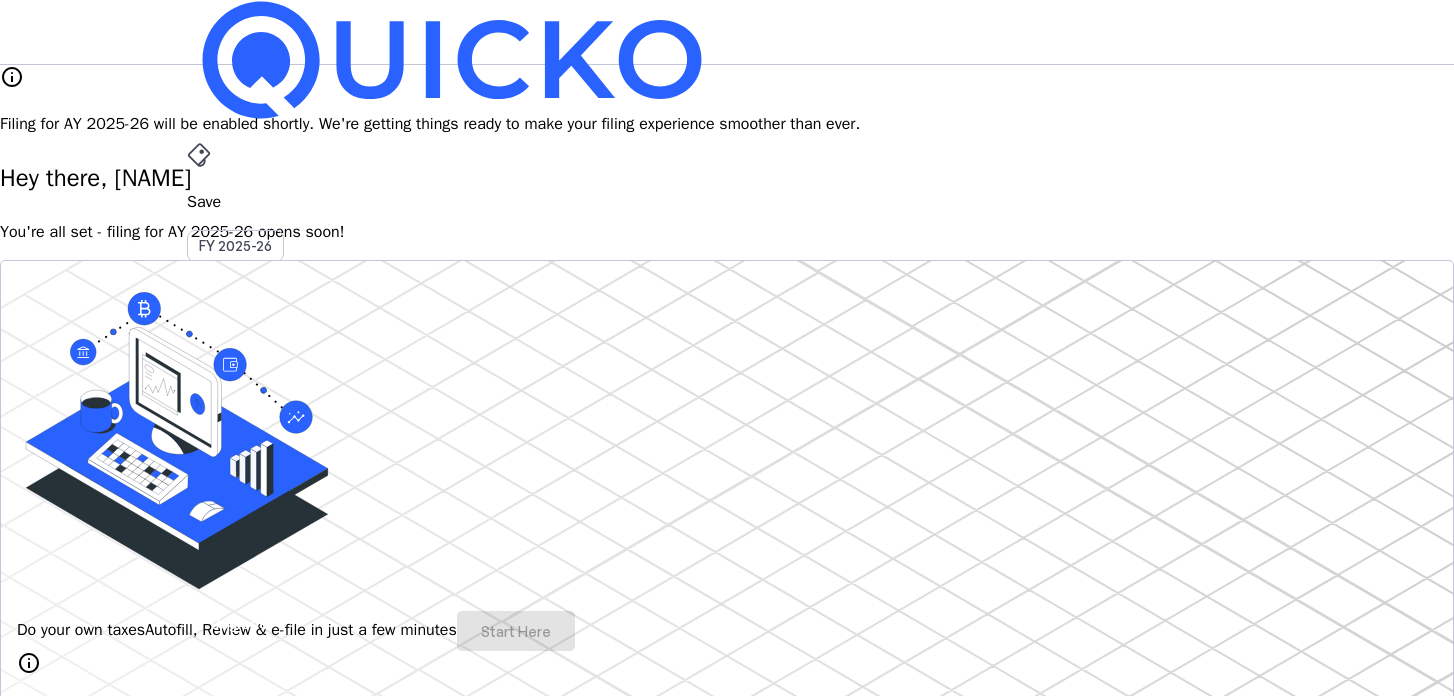 click on "You're all set - filing for AY 2025-26 opens soon!" at bounding box center [727, 232] 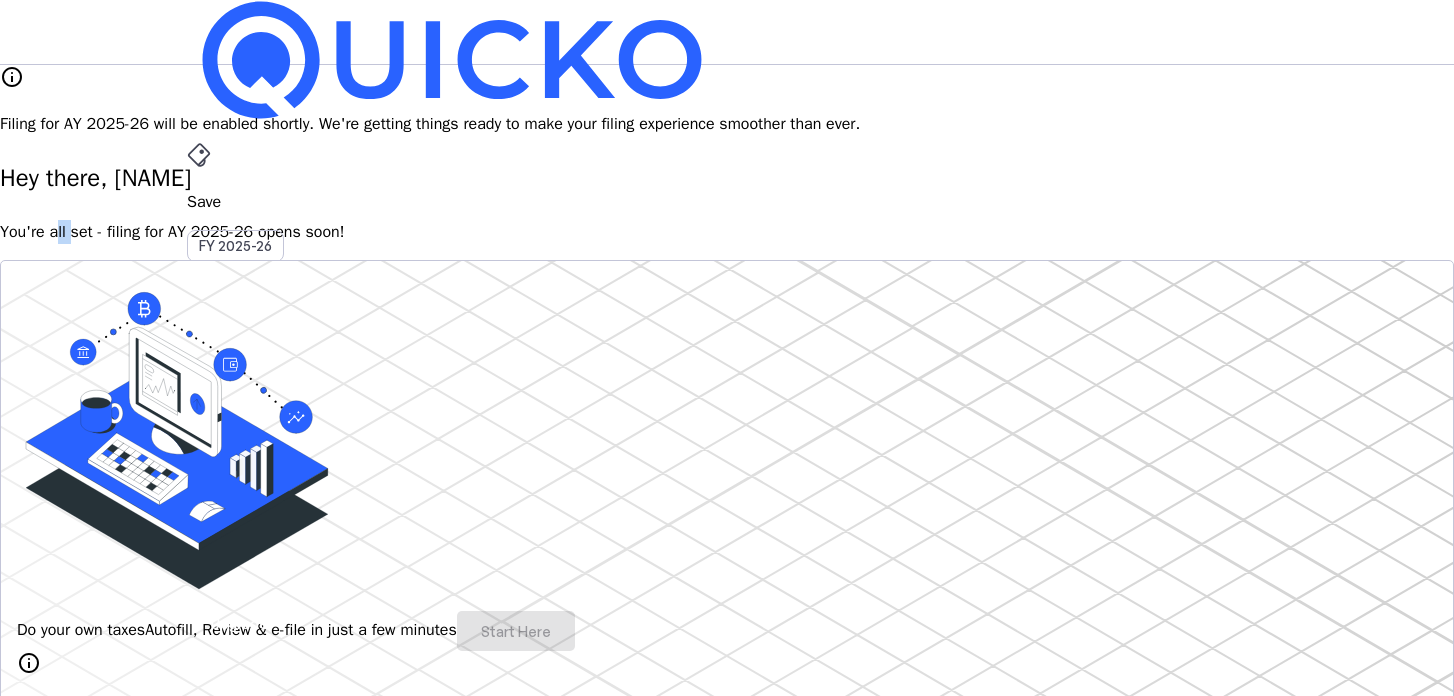 click on "You're all set - filing for AY 2025-26 opens soon!" at bounding box center (727, 232) 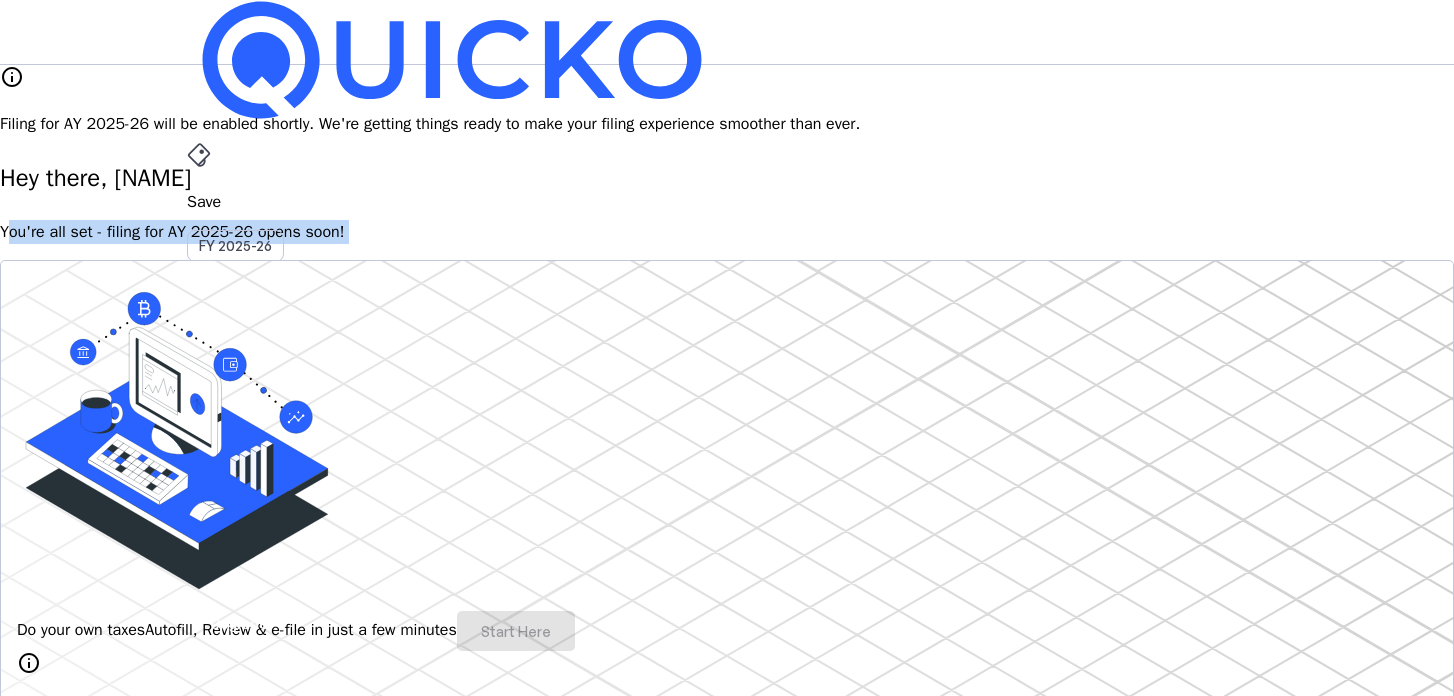 click on "You're all set - filing for AY 2025-26 opens soon!" at bounding box center [727, 232] 